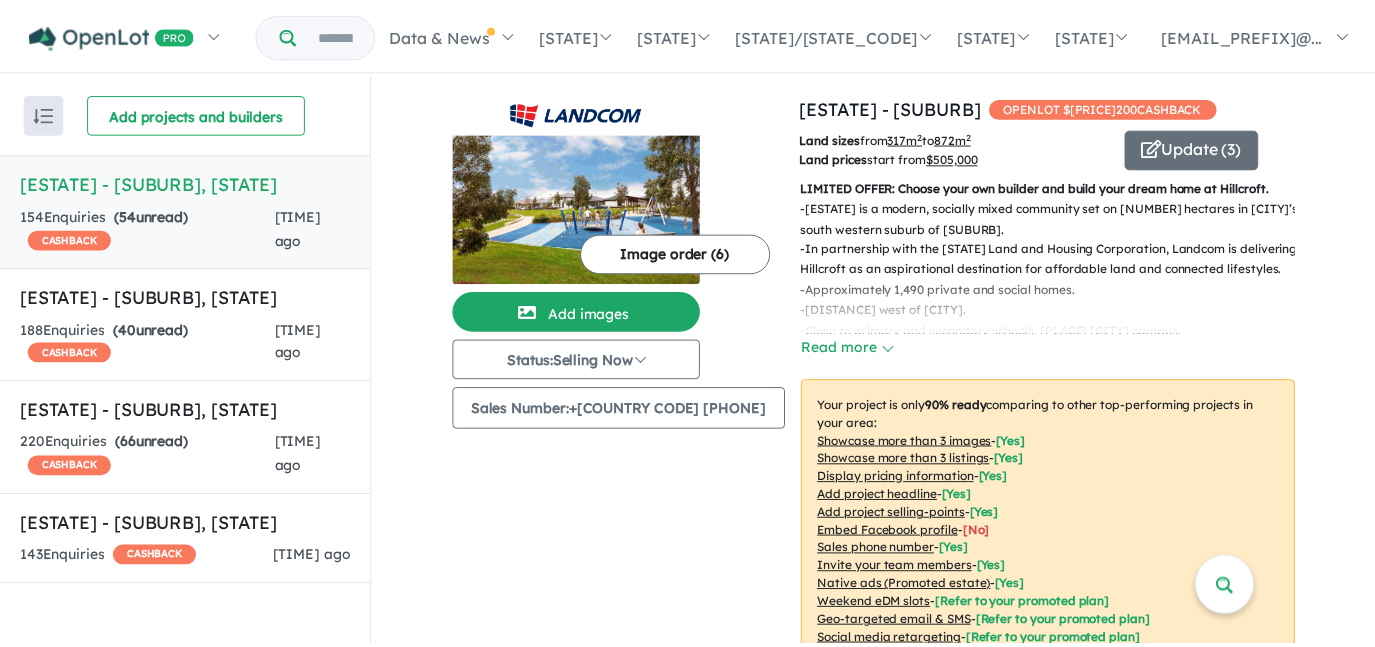 scroll, scrollTop: 0, scrollLeft: 0, axis: both 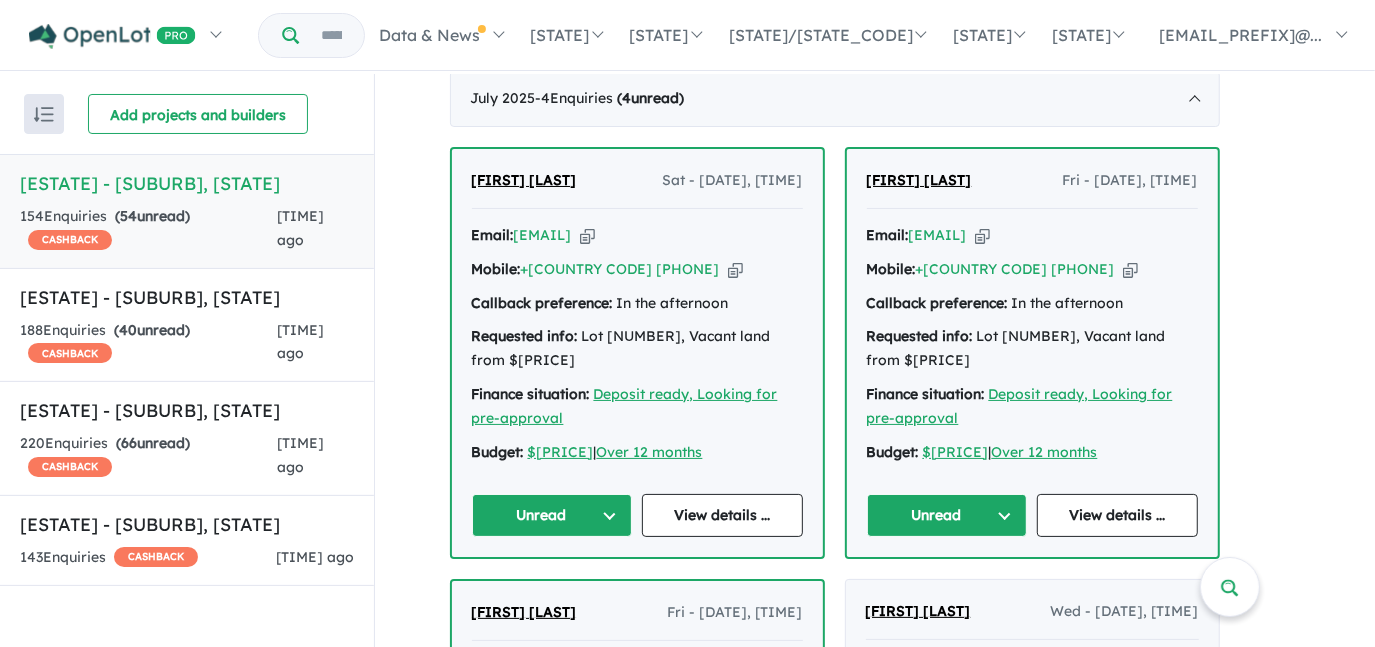 click at bounding box center (587, 235) 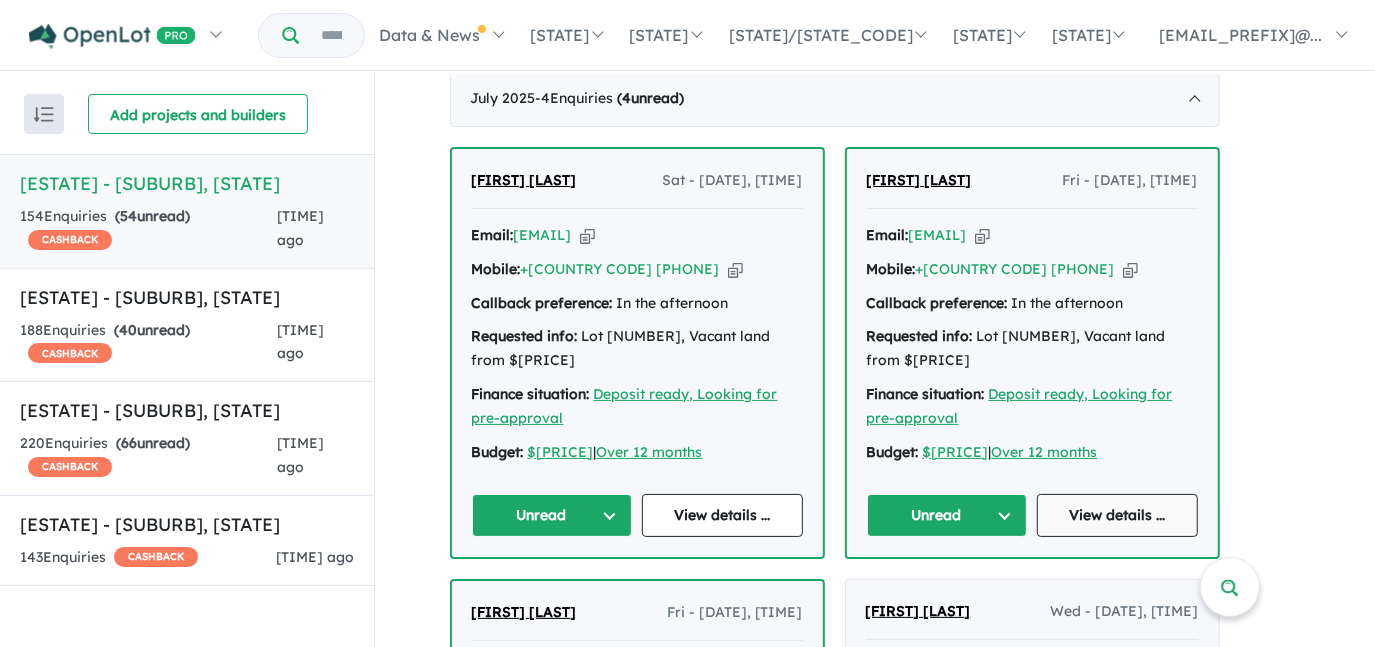 click on "View details ..." at bounding box center (1117, 515) 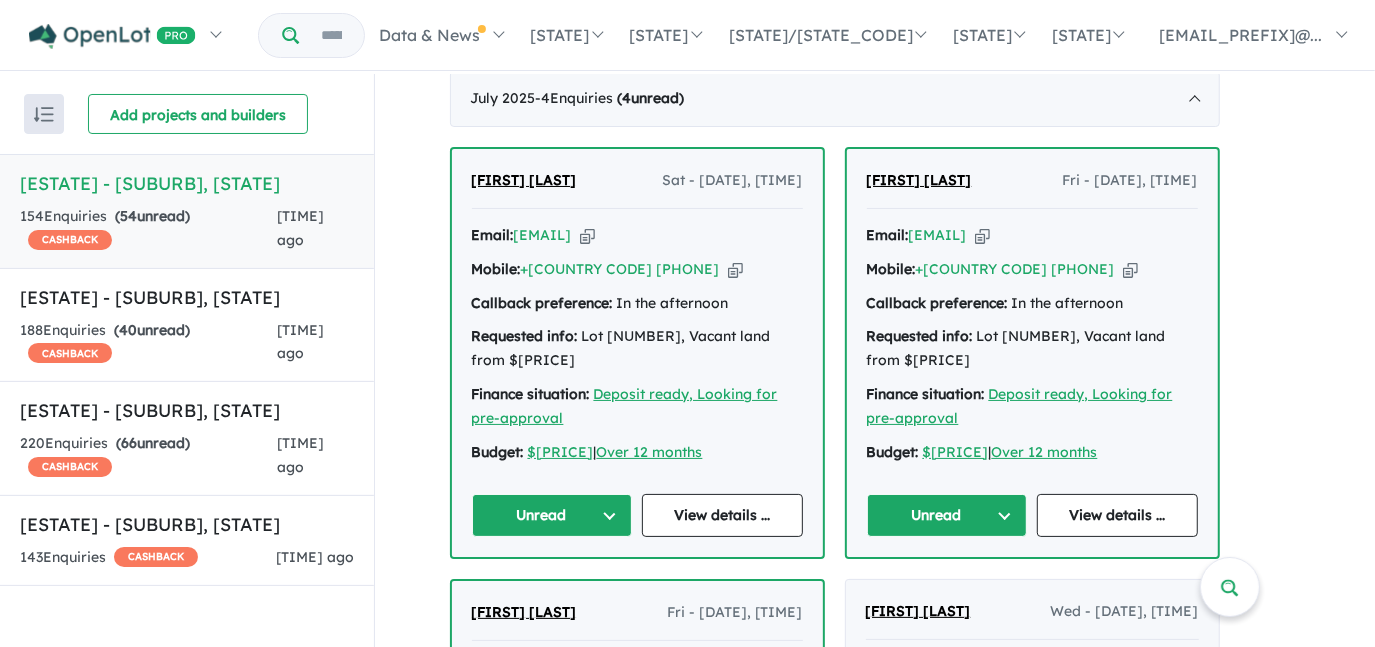 scroll, scrollTop: 882, scrollLeft: 0, axis: vertical 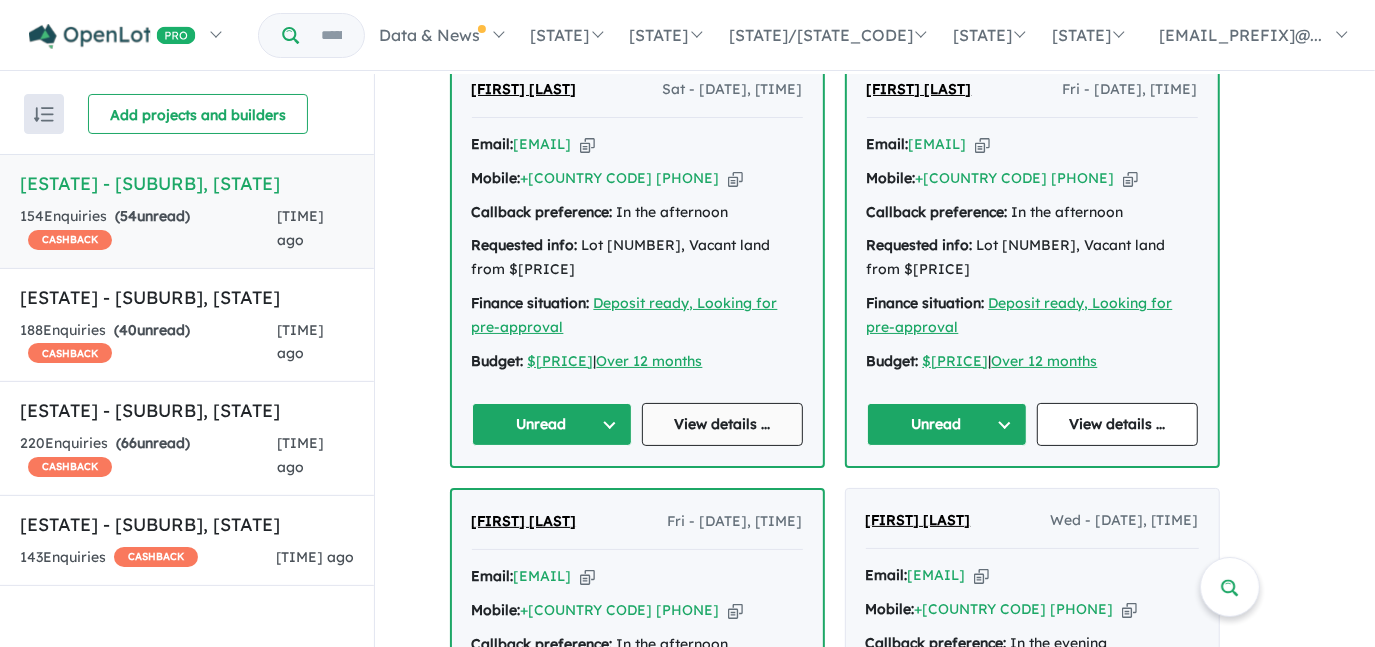 click on "View details ..." at bounding box center [722, 424] 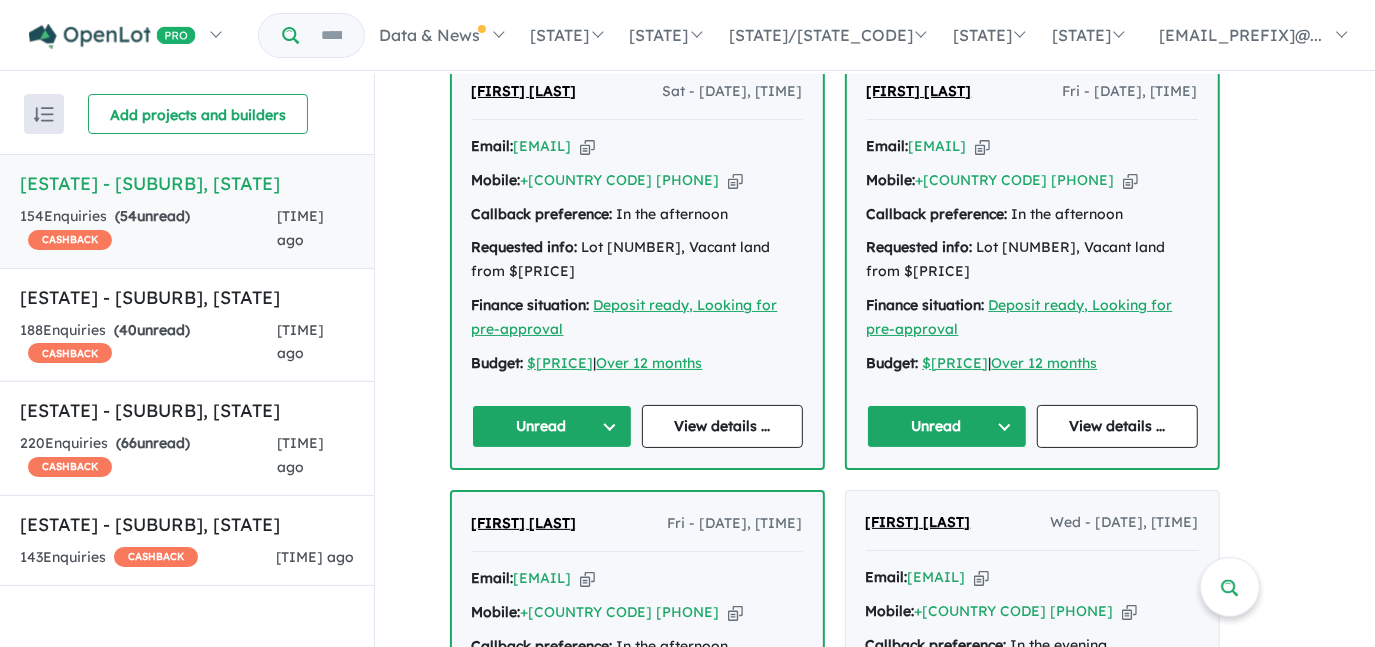 scroll, scrollTop: 882, scrollLeft: 0, axis: vertical 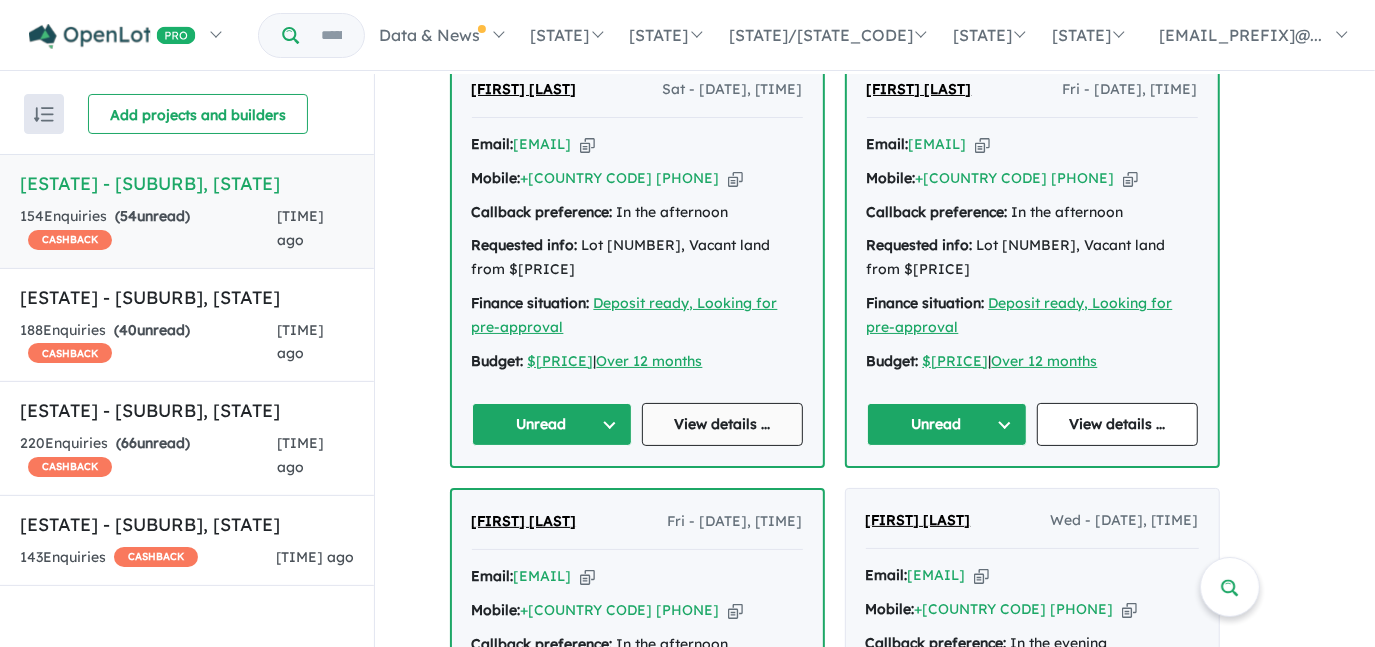 click on "View details ..." at bounding box center (722, 424) 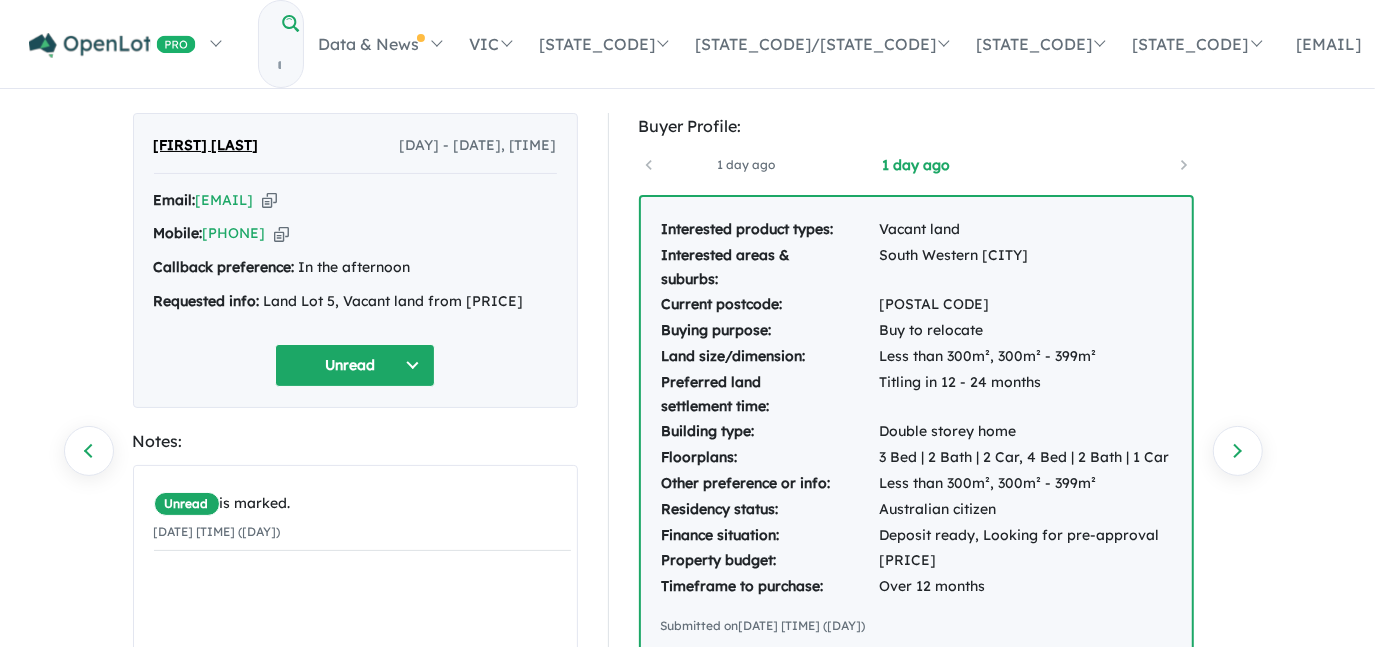 scroll, scrollTop: 0, scrollLeft: 0, axis: both 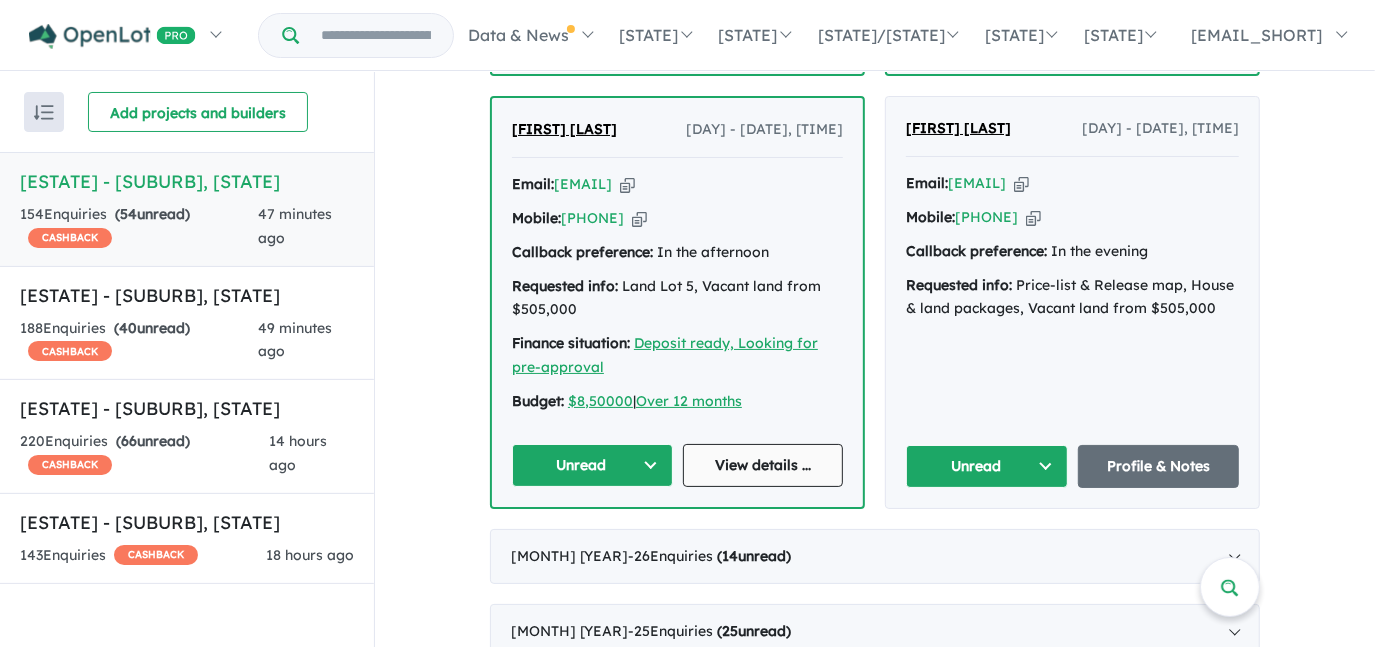 click on "View details ..." at bounding box center (763, 465) 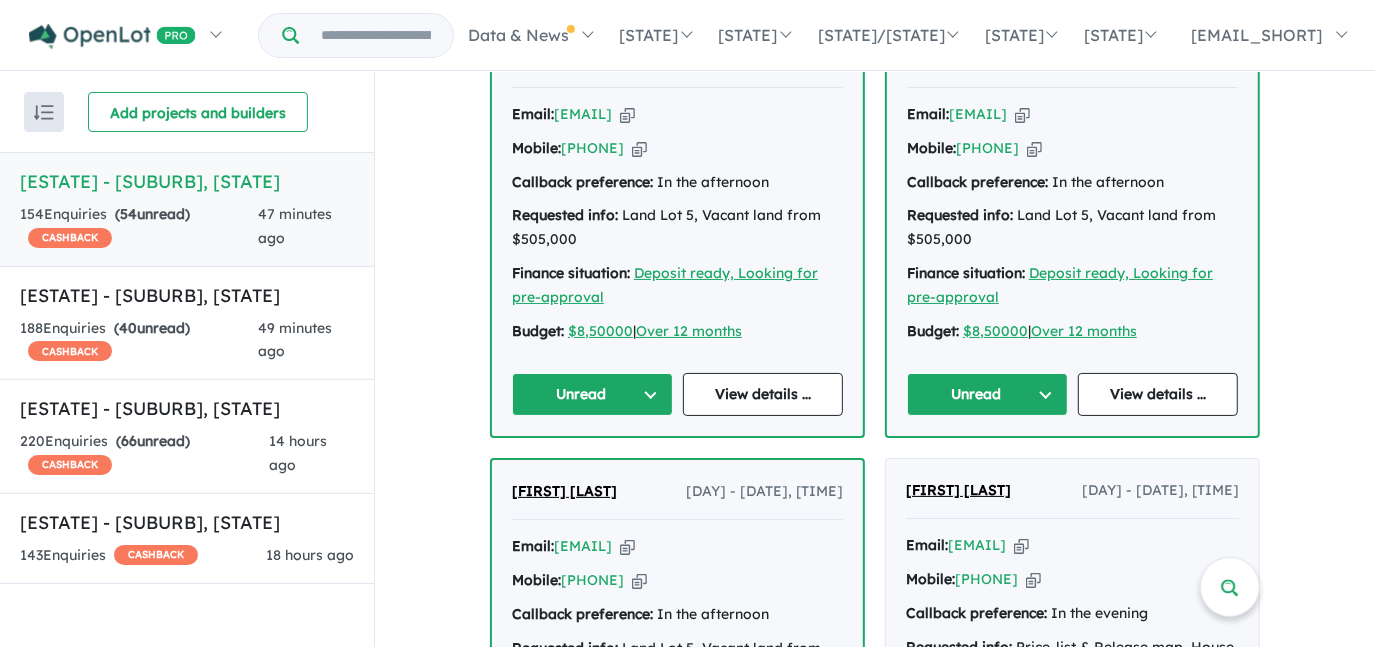 scroll, scrollTop: 909, scrollLeft: 0, axis: vertical 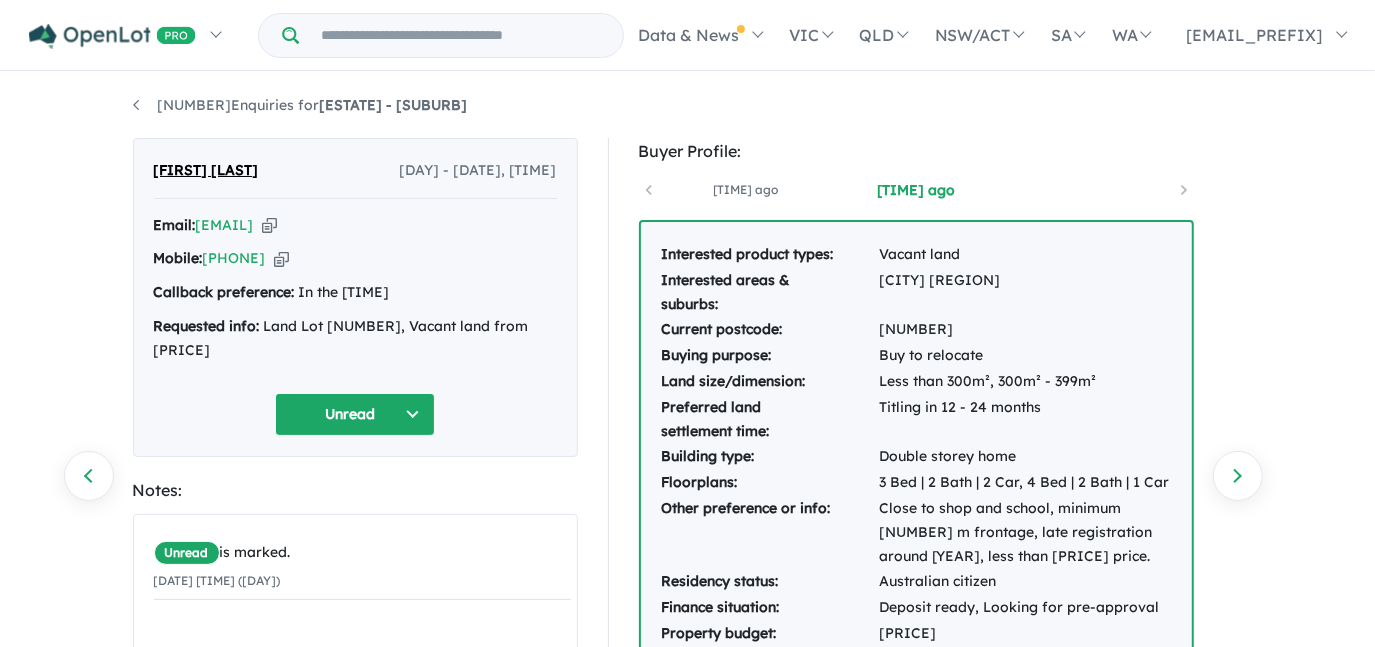 click at bounding box center [269, 225] 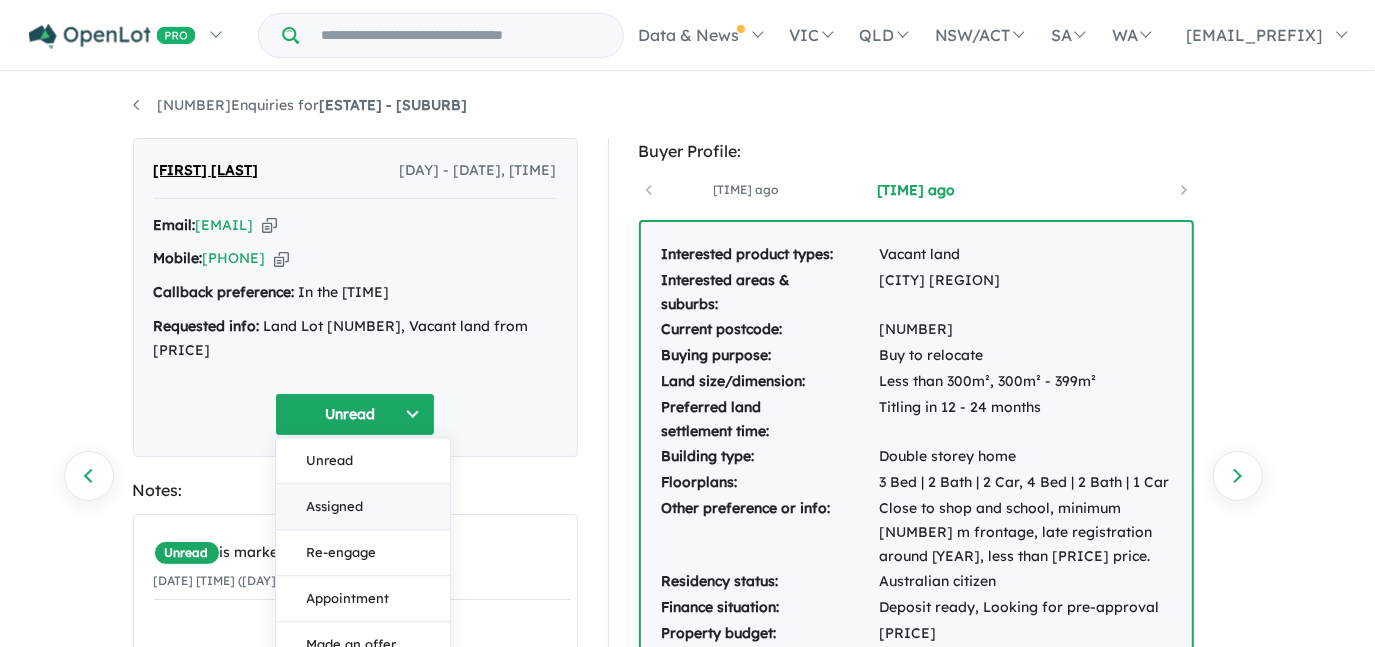 click on "Assigned" at bounding box center [363, 507] 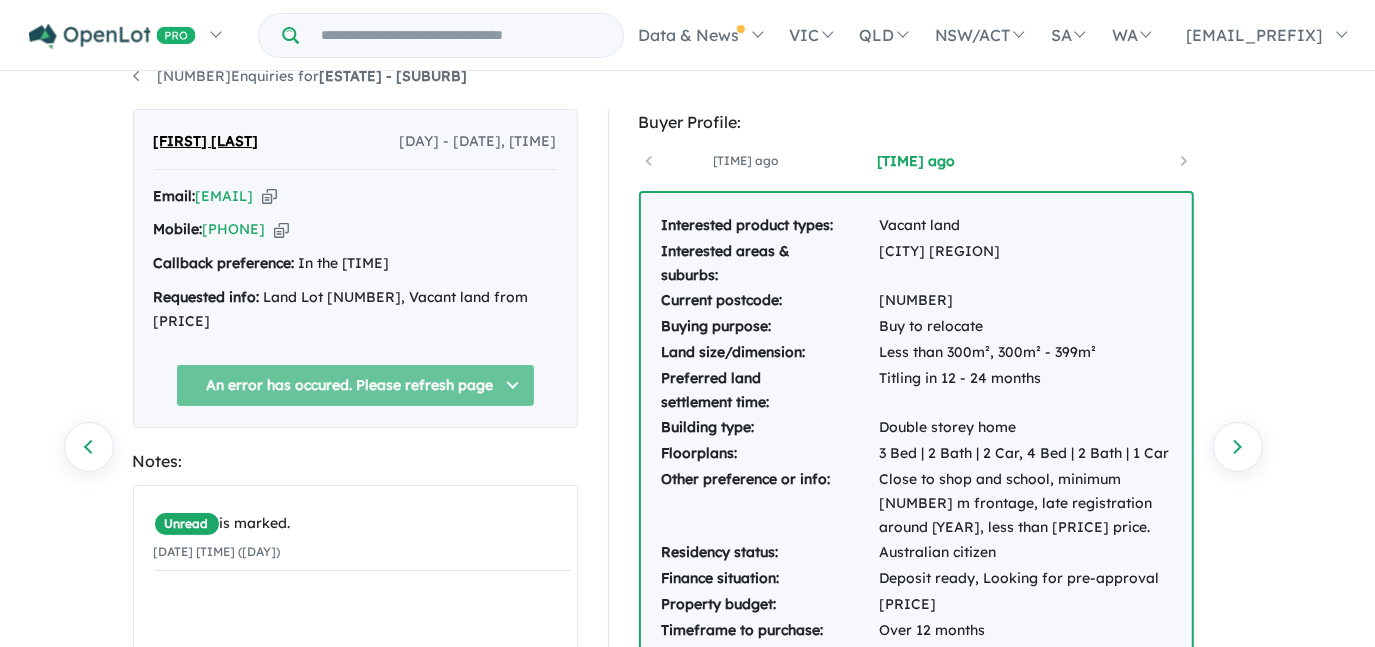 scroll, scrollTop: 0, scrollLeft: 0, axis: both 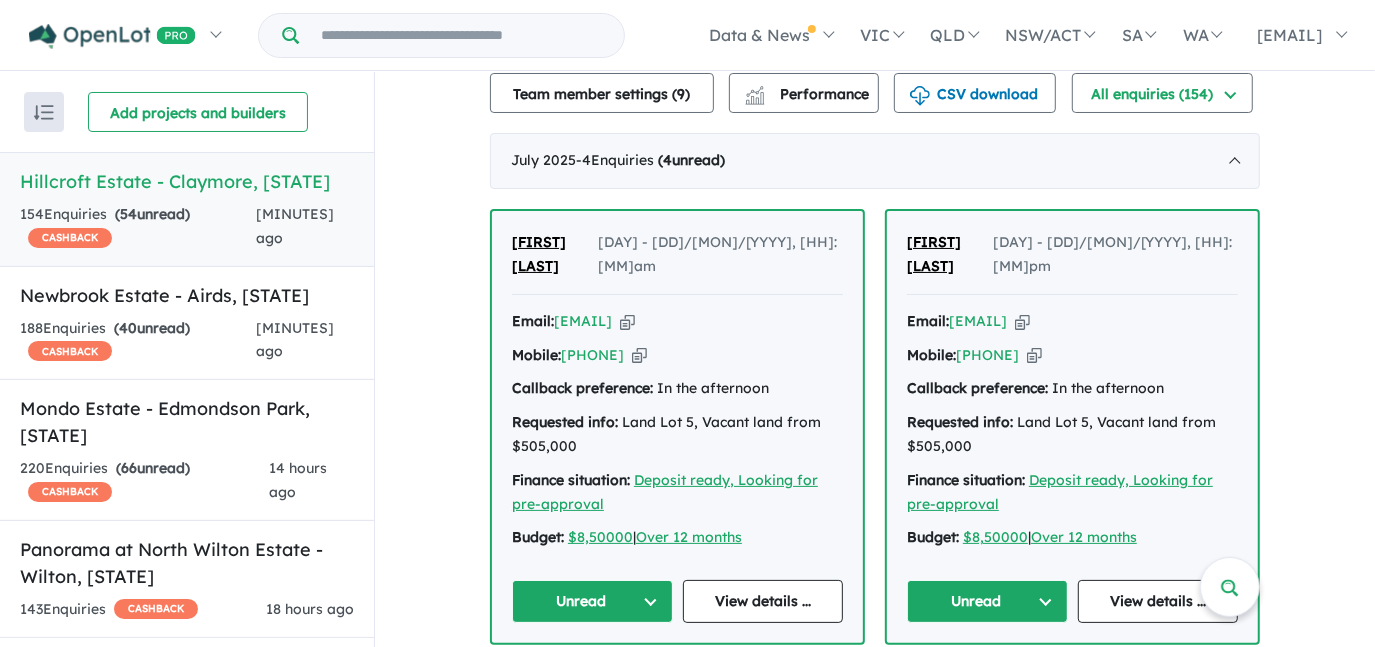drag, startPoint x: 1321, startPoint y: 429, endPoint x: 1273, endPoint y: 469, distance: 62.482 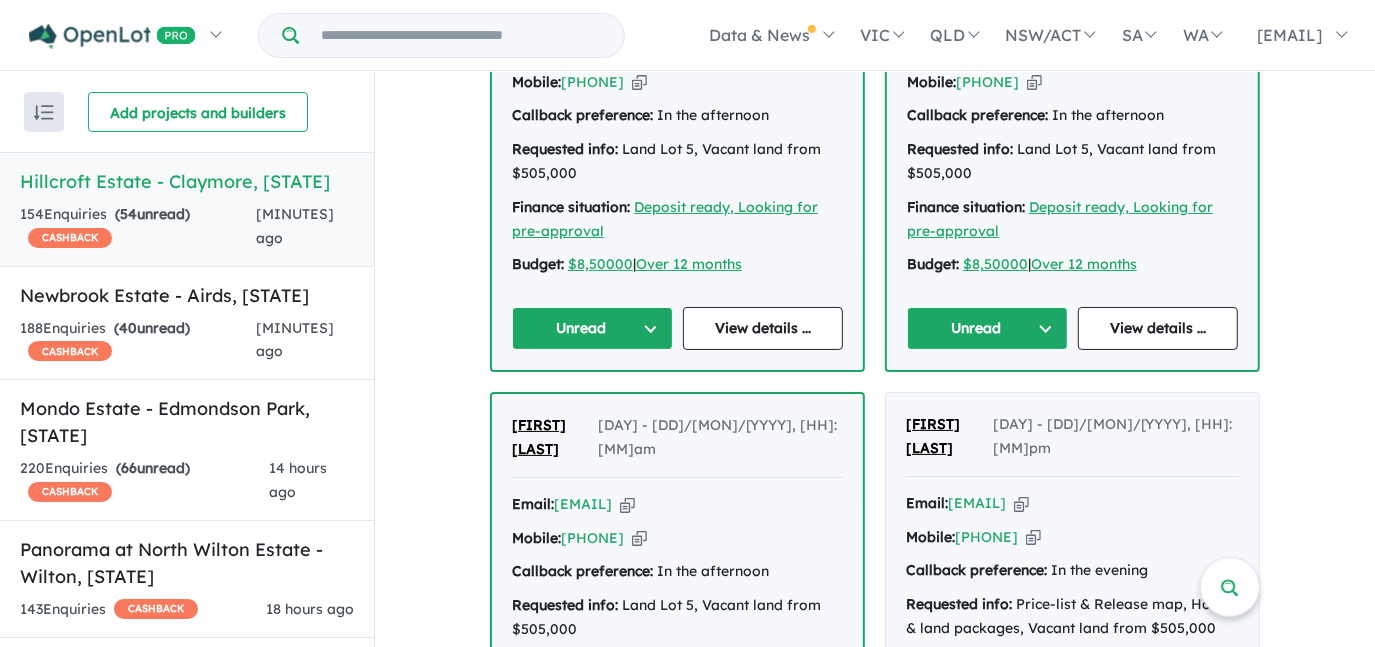 scroll, scrollTop: 1181, scrollLeft: 0, axis: vertical 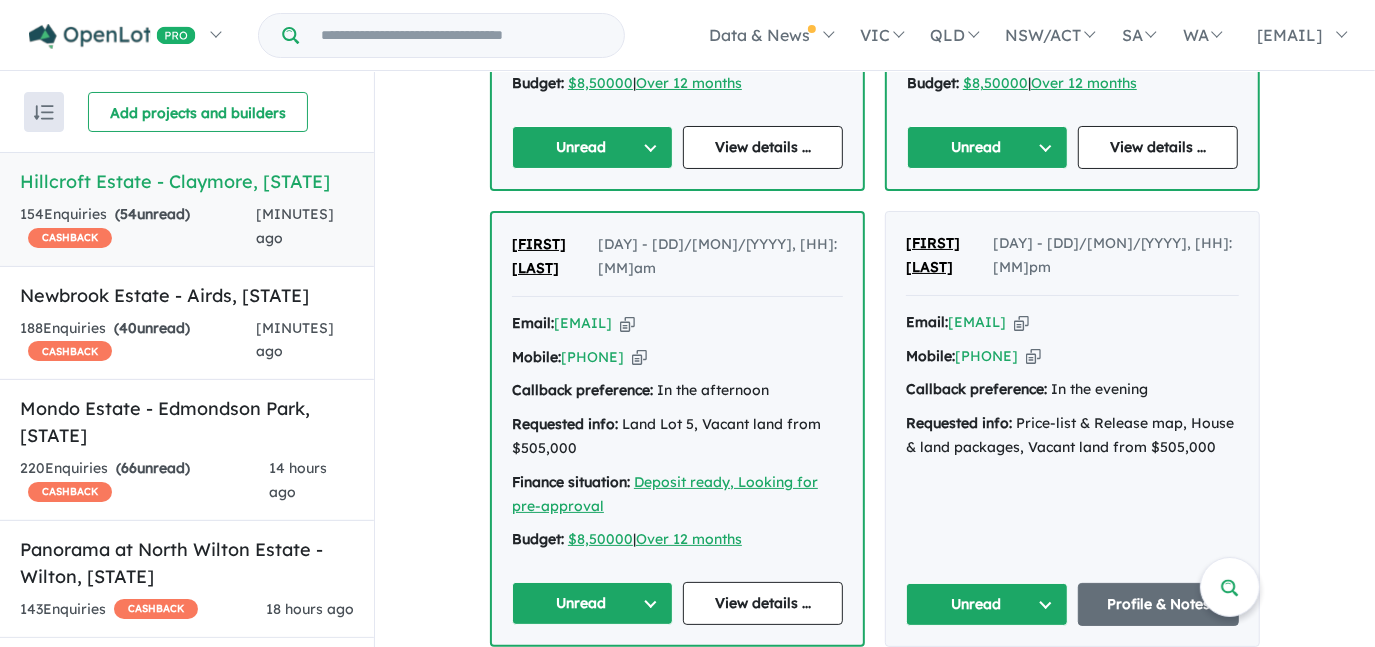 click on "Unread" at bounding box center (592, 603) 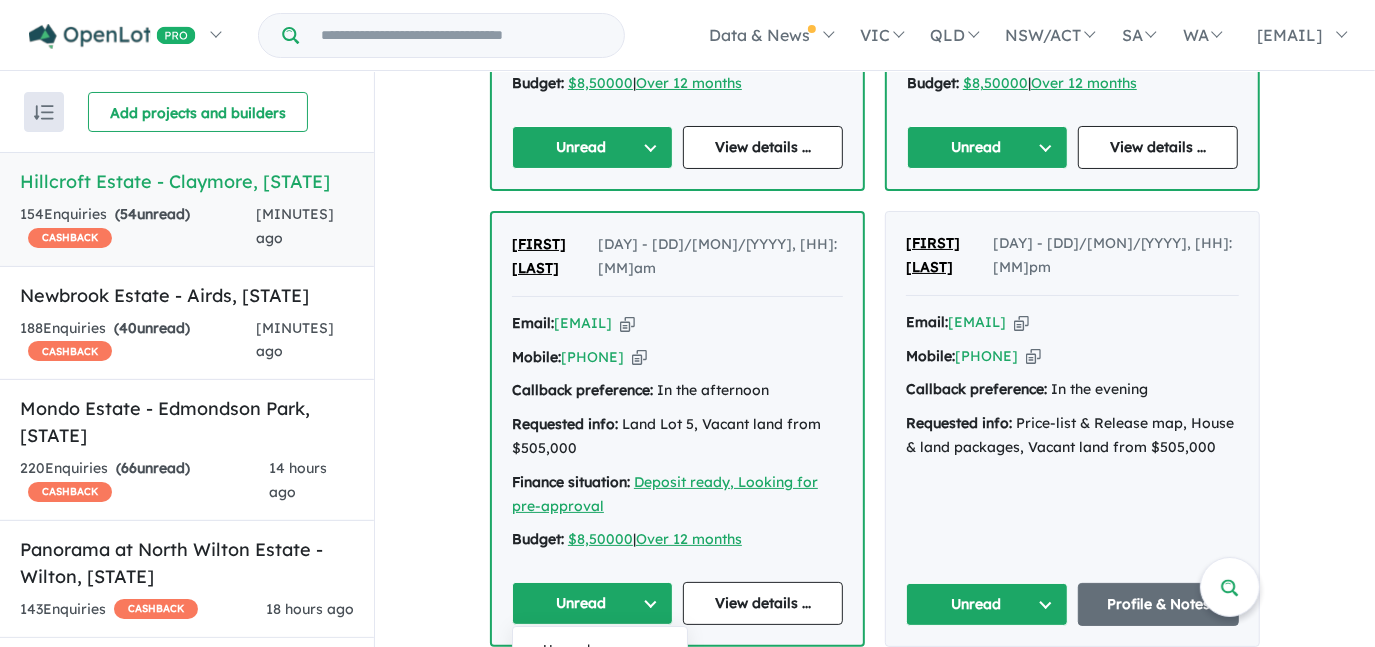 click on "Assigned" at bounding box center (600, 696) 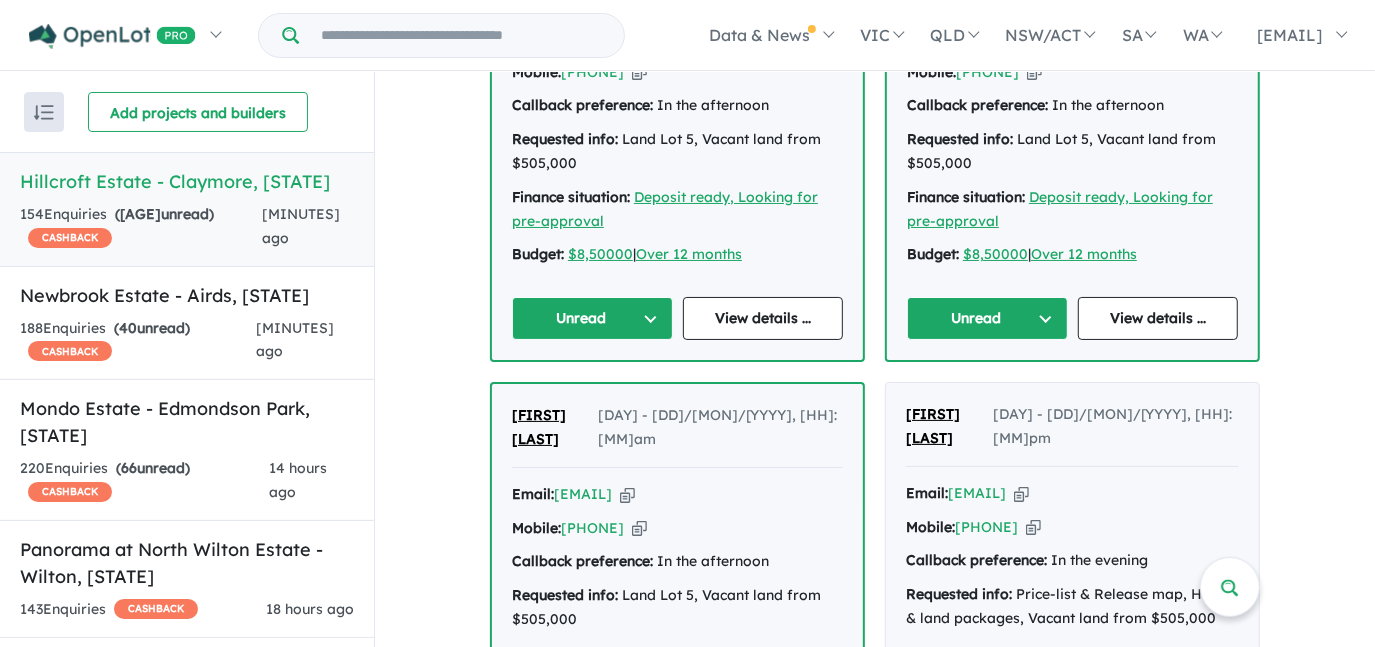 scroll, scrollTop: 1000, scrollLeft: 0, axis: vertical 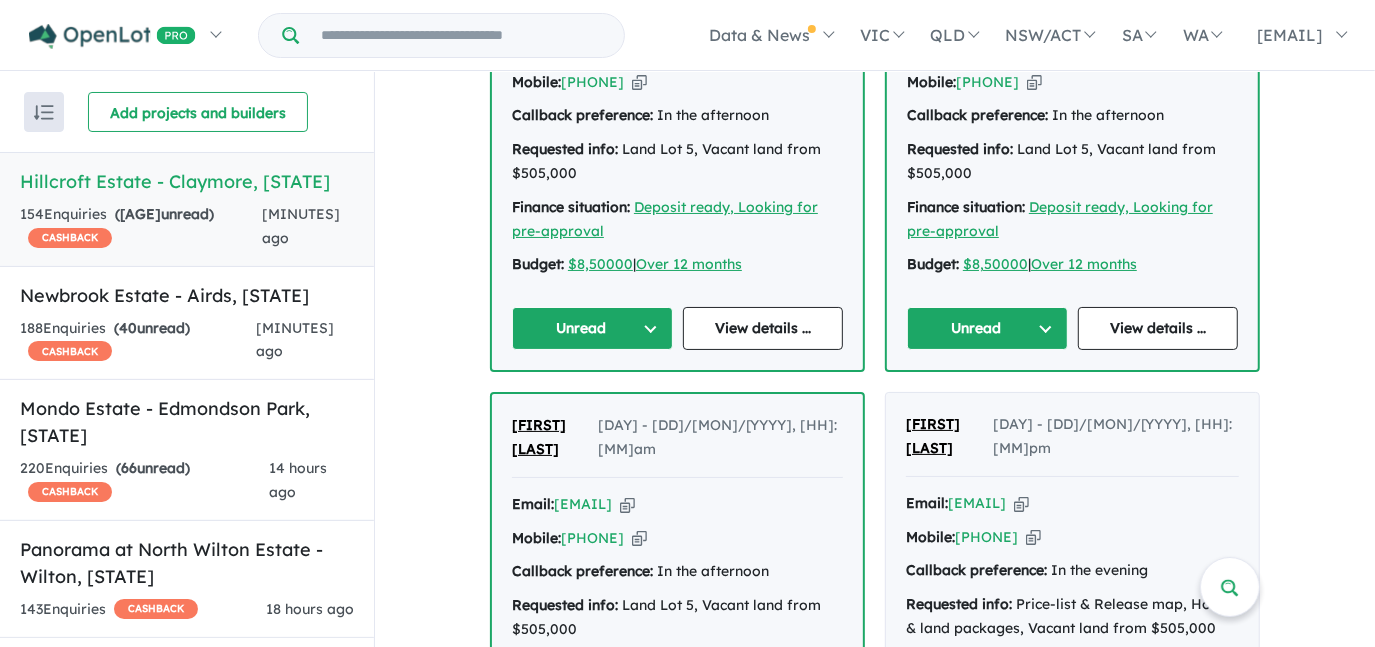 click on "Unread" at bounding box center (987, 328) 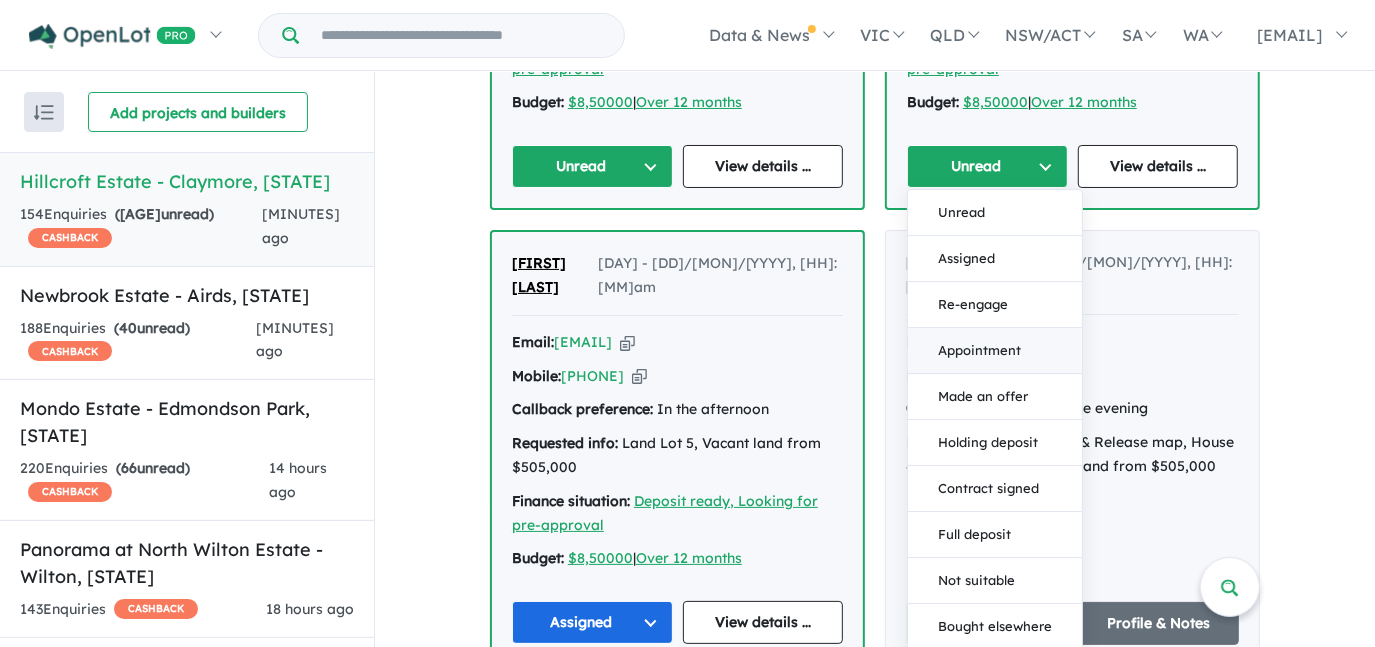 scroll, scrollTop: 1363, scrollLeft: 0, axis: vertical 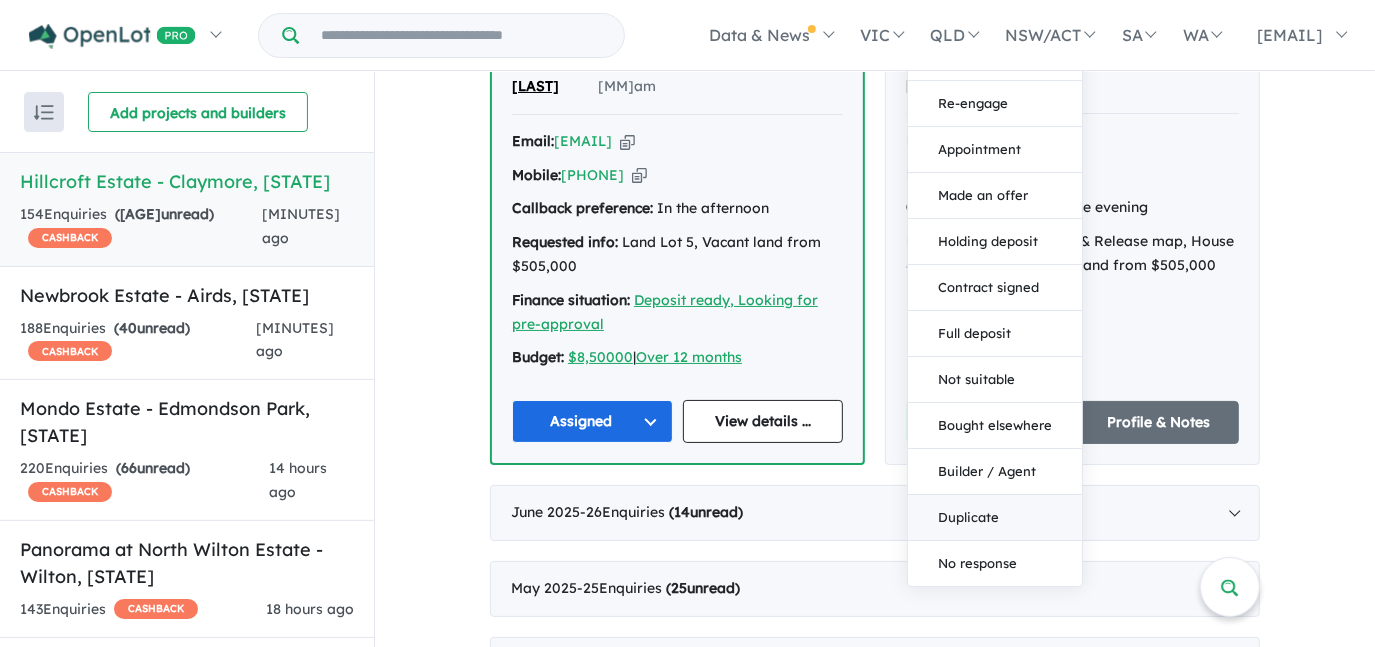 click on "Duplicate" at bounding box center [995, 518] 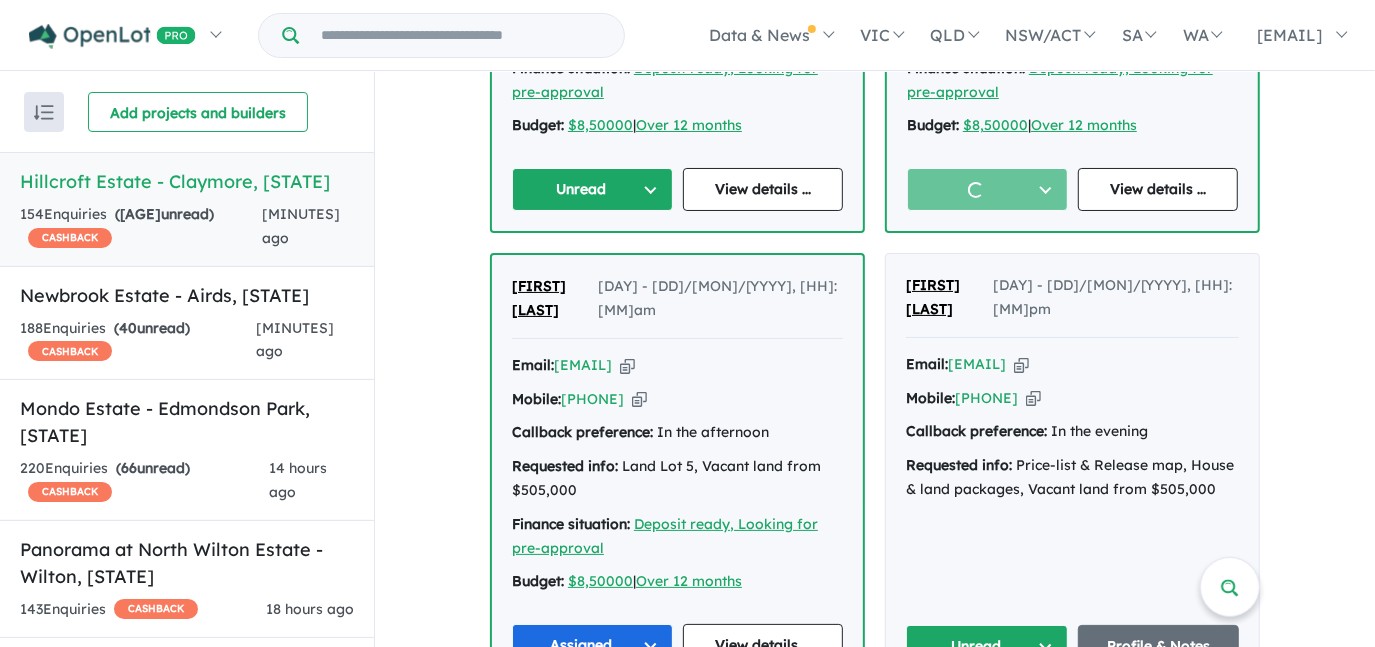 scroll, scrollTop: 1000, scrollLeft: 0, axis: vertical 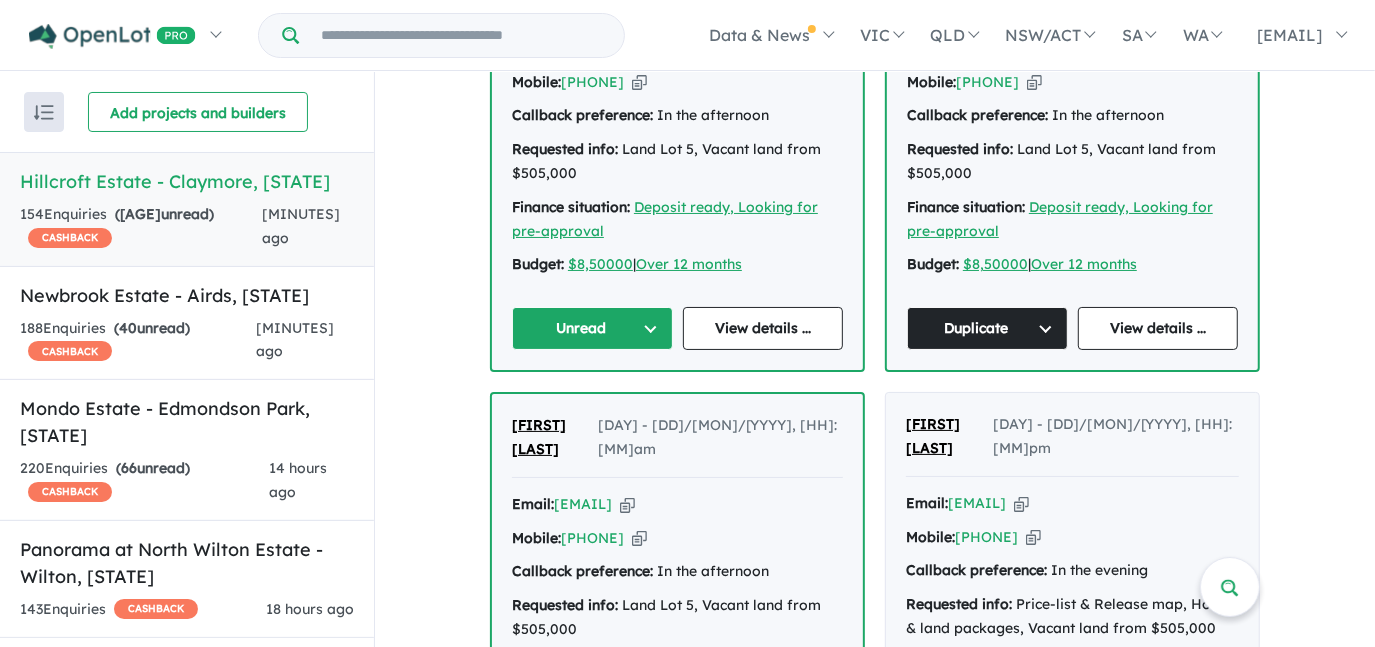 click on "Unread" at bounding box center (592, 328) 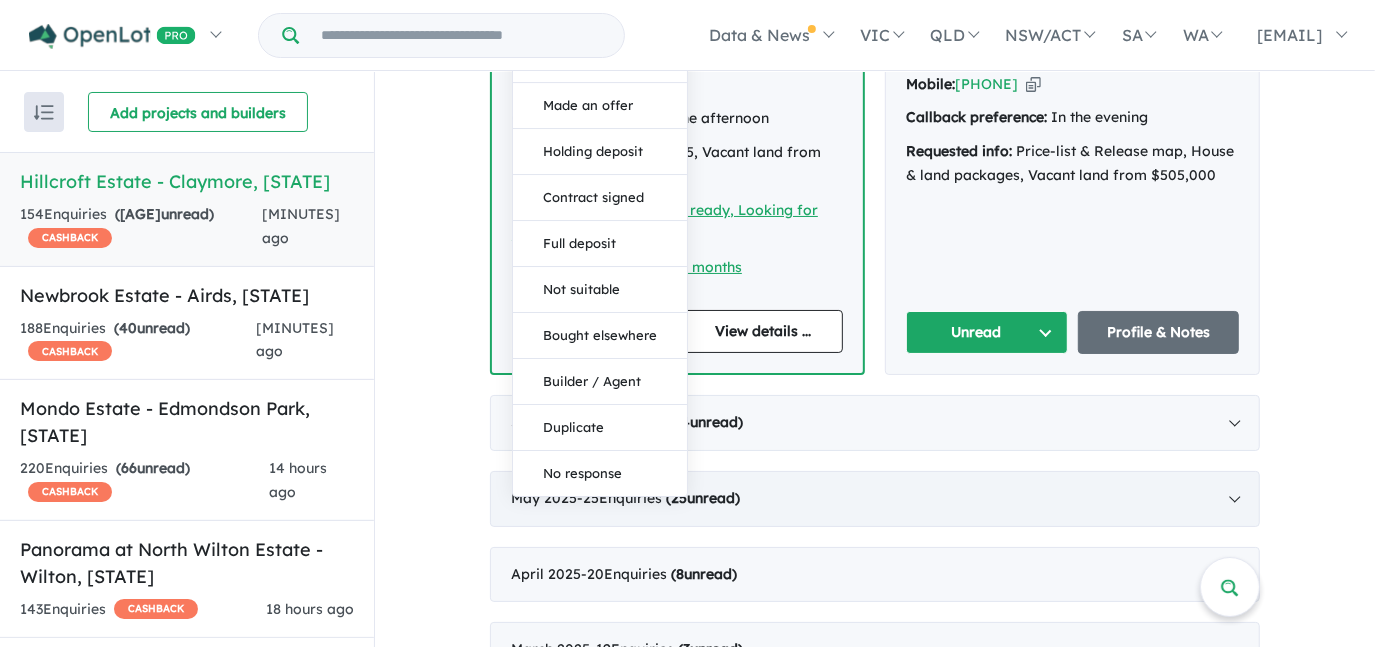 scroll, scrollTop: 1454, scrollLeft: 0, axis: vertical 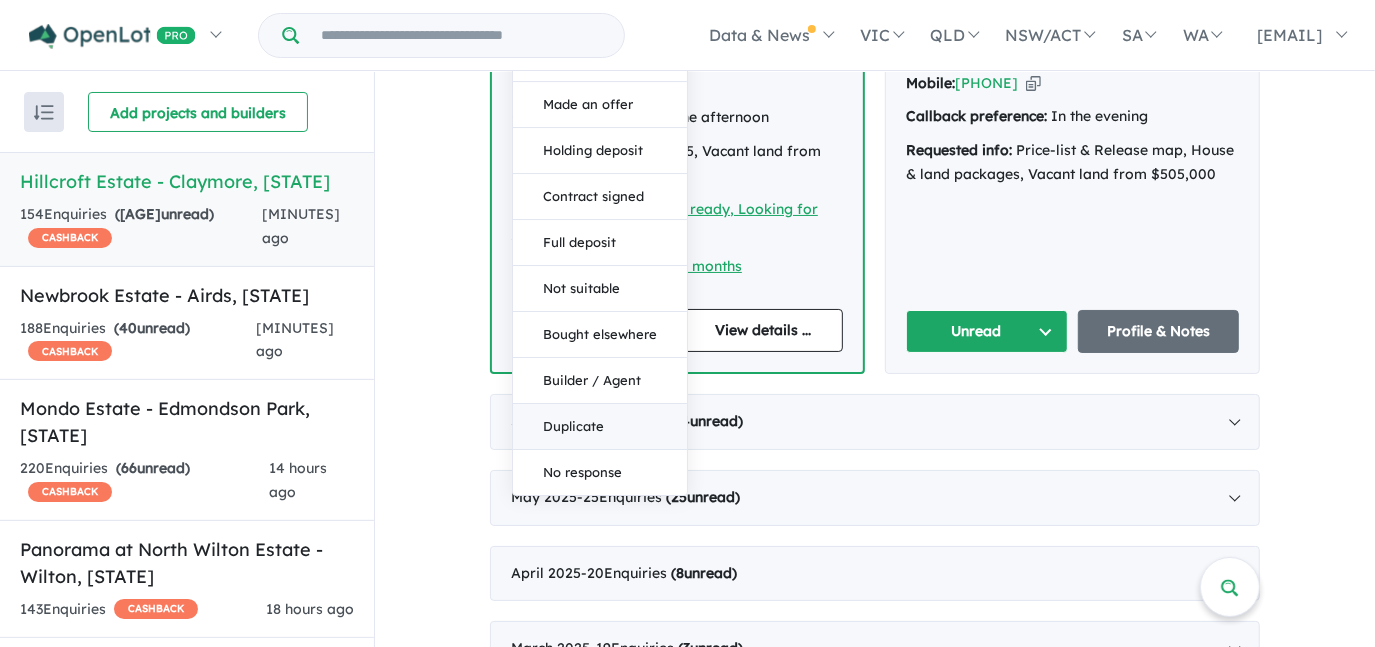 click on "Duplicate" at bounding box center [600, 427] 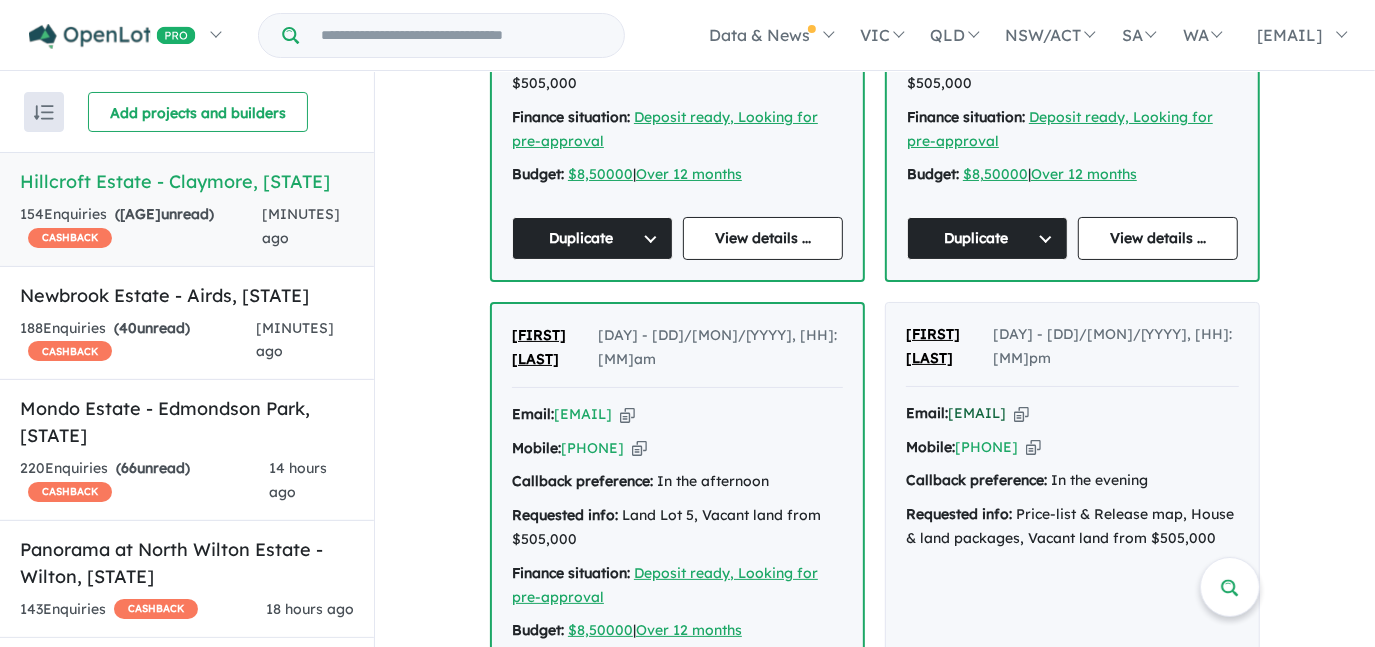 scroll, scrollTop: 1181, scrollLeft: 0, axis: vertical 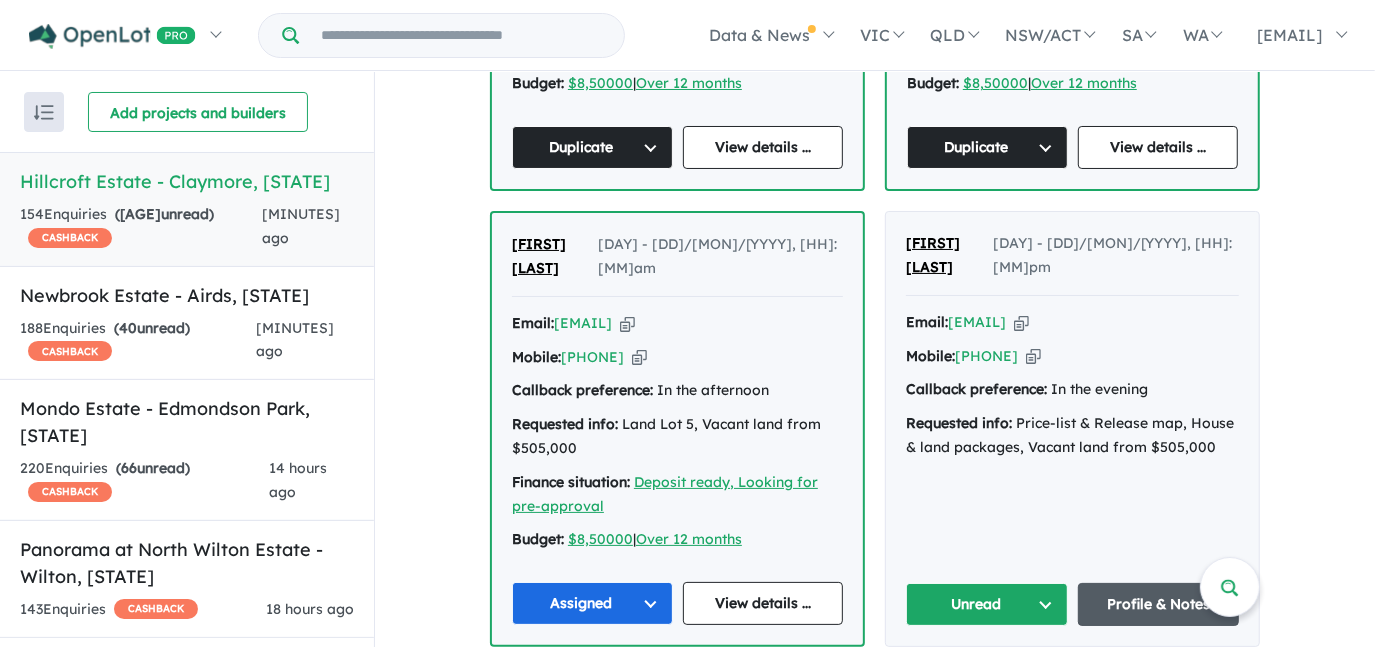 click on "Profile & Notes" at bounding box center (1159, 604) 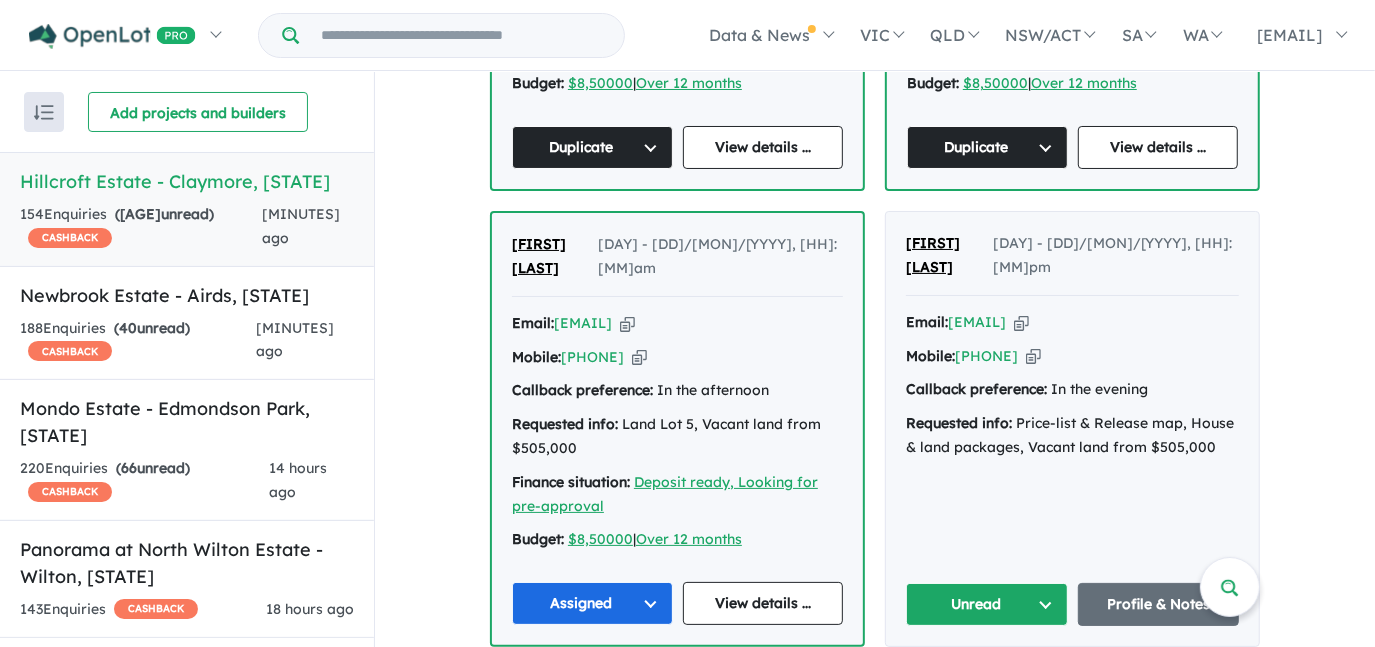 click at bounding box center [627, 323] 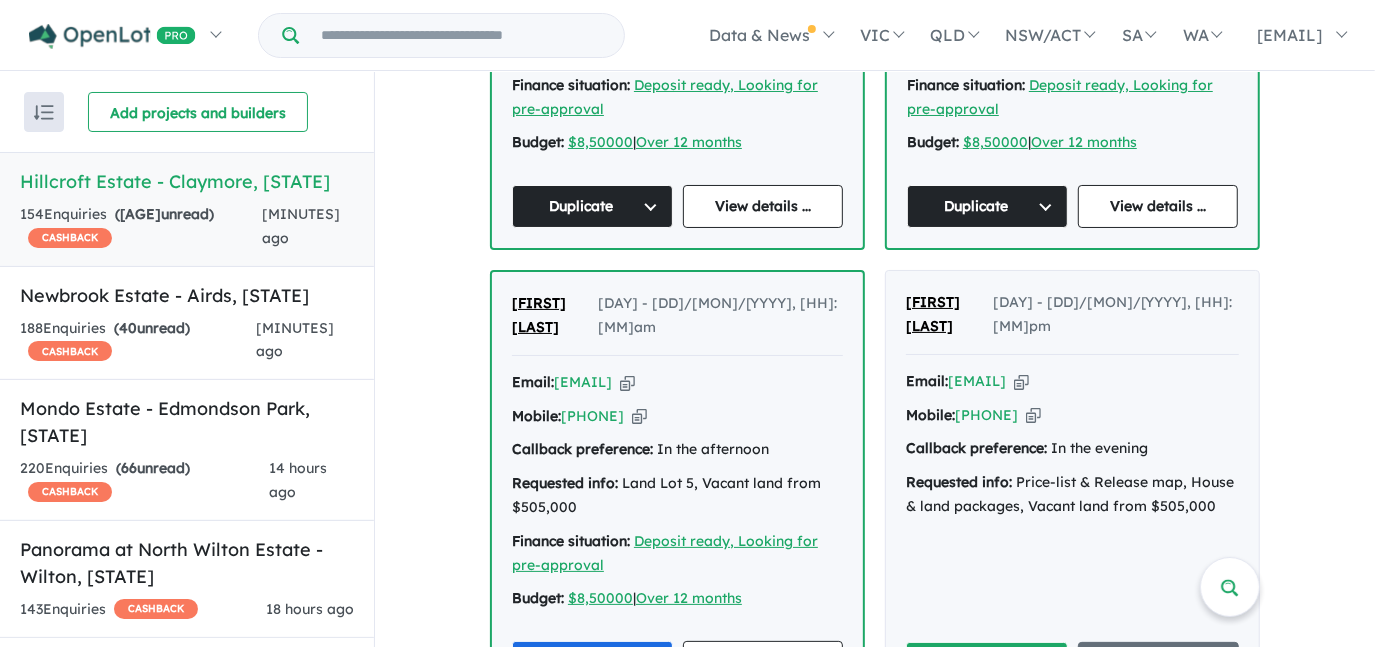 scroll, scrollTop: 1090, scrollLeft: 0, axis: vertical 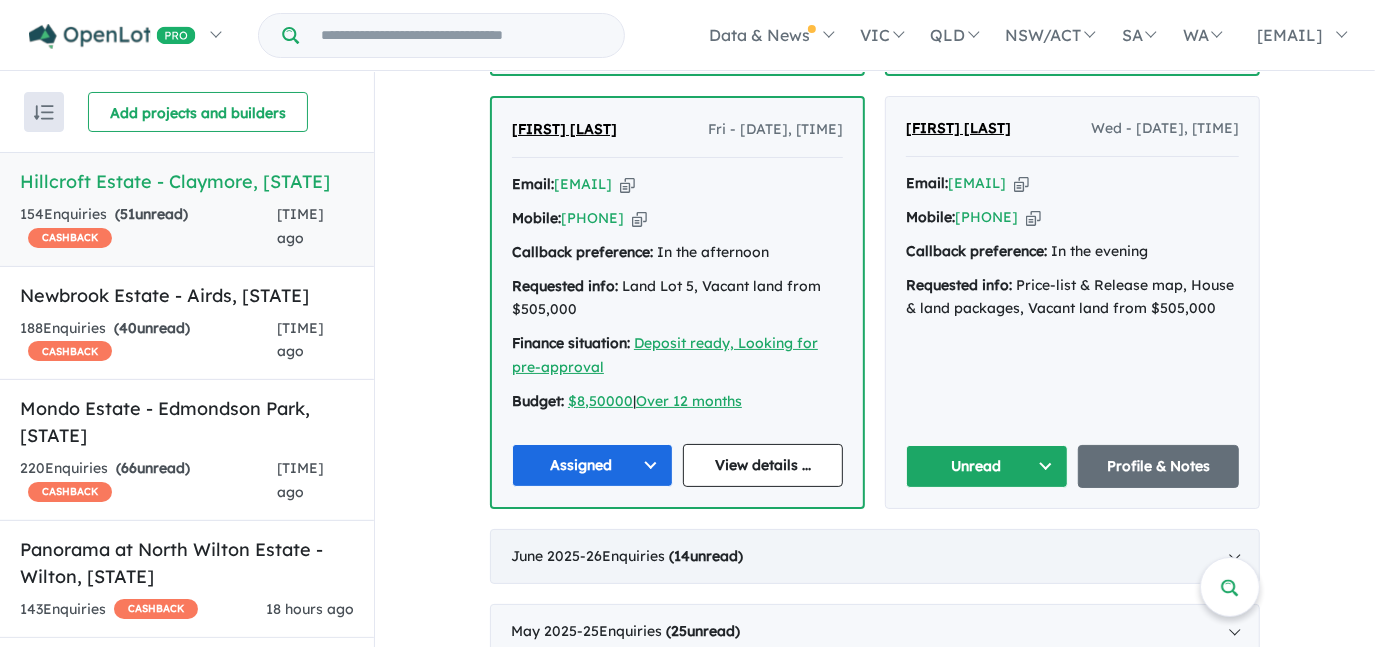 click on "[MONTH] [YEAR] - [NUMBER] Enquir ies ([COUNT] unread)" at bounding box center [875, 557] 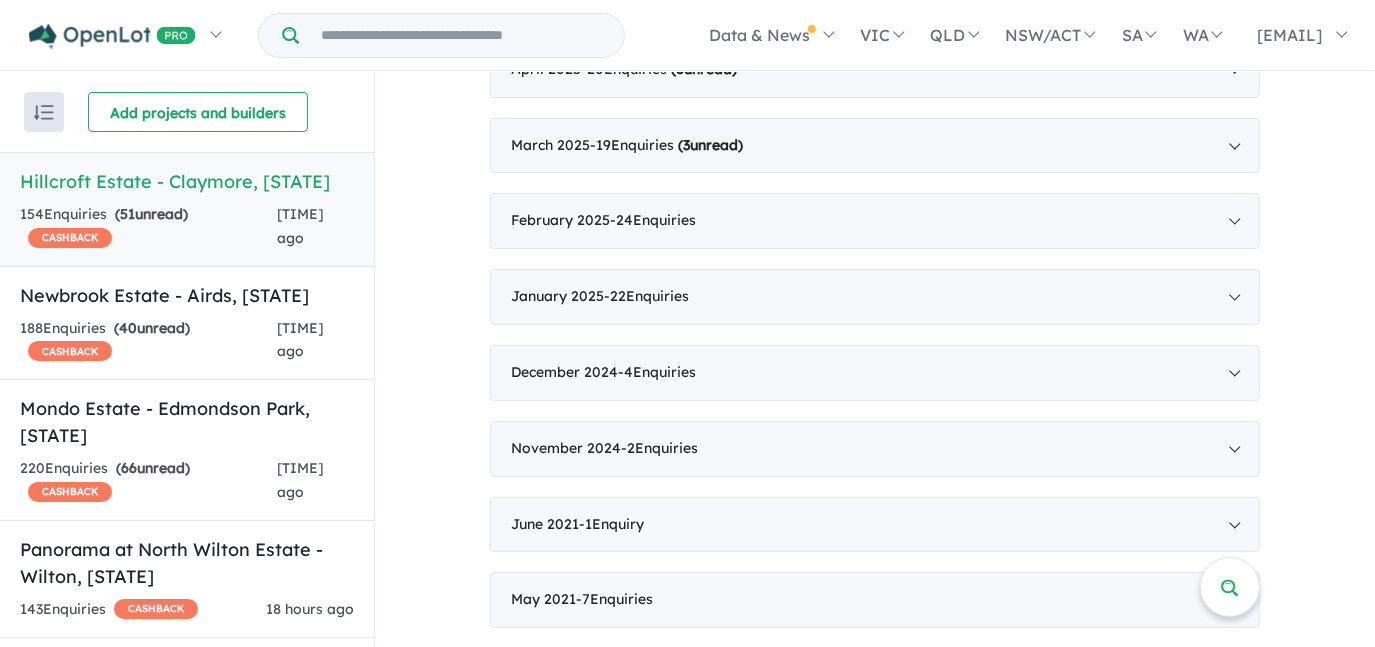 scroll, scrollTop: 1101, scrollLeft: 0, axis: vertical 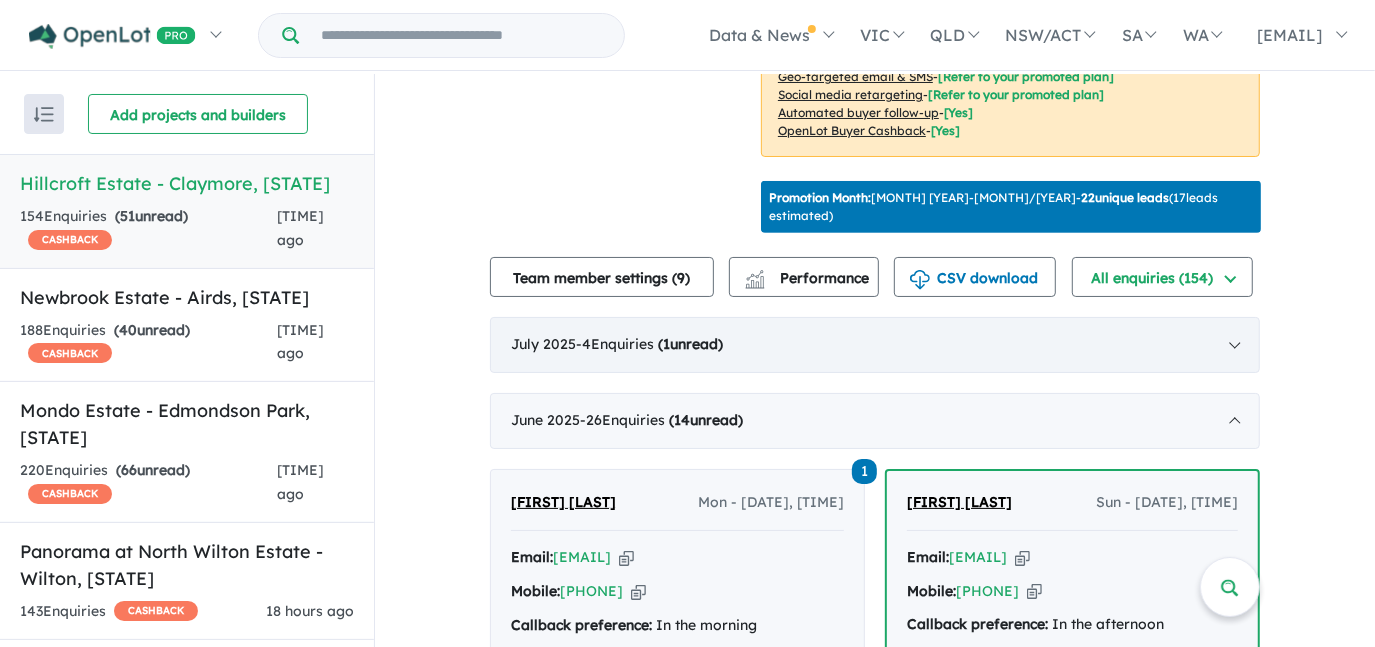 click on "([COUNT] unread)" at bounding box center [690, 344] 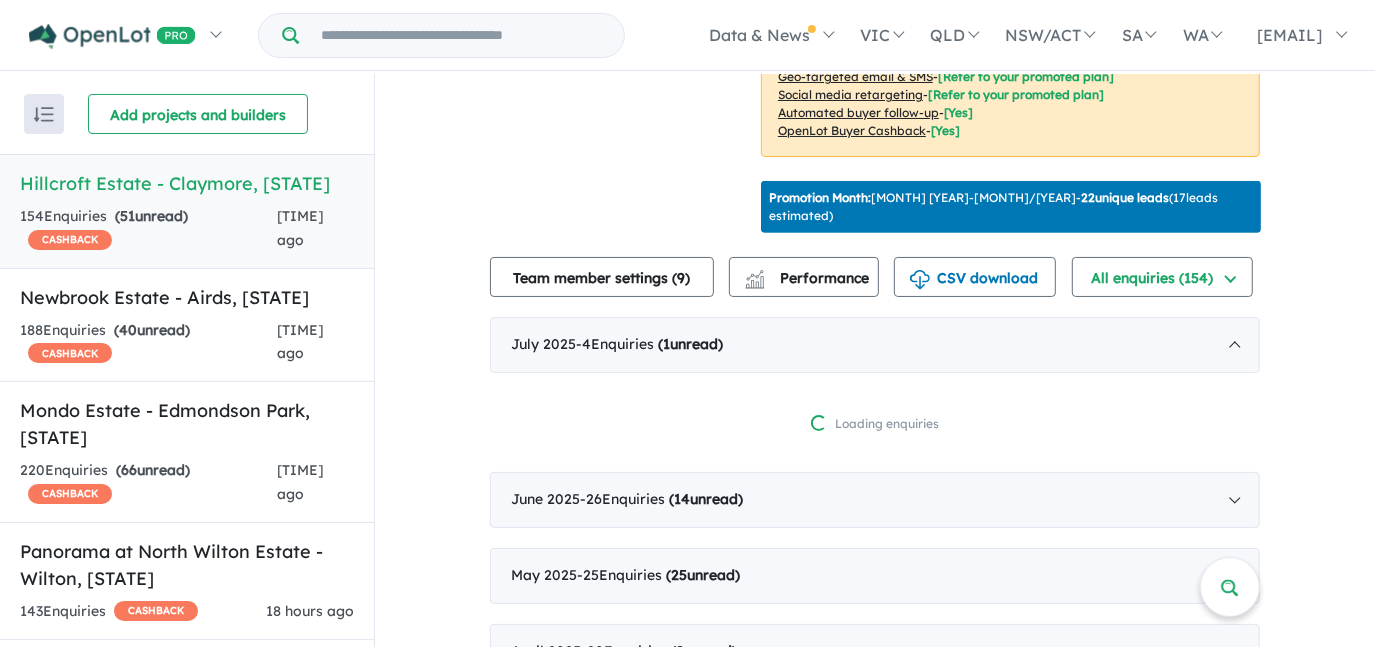 scroll, scrollTop: 2, scrollLeft: 0, axis: vertical 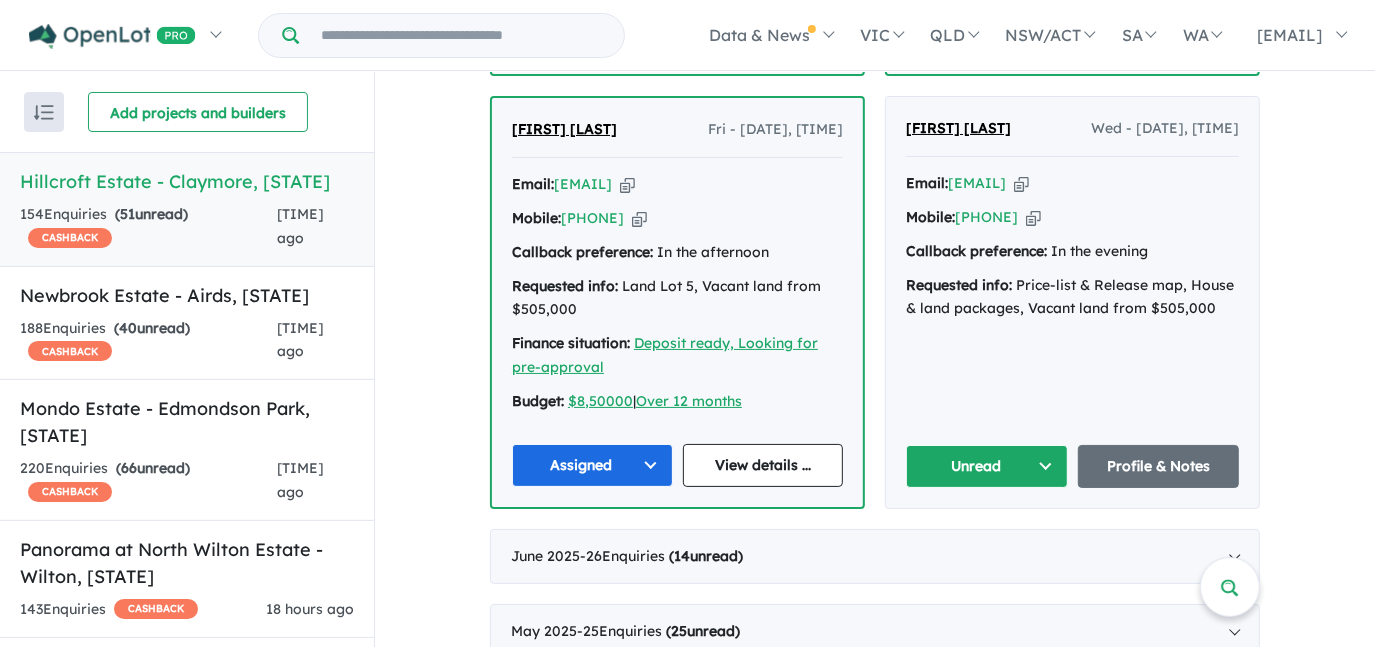 click on "Unread" at bounding box center (987, 466) 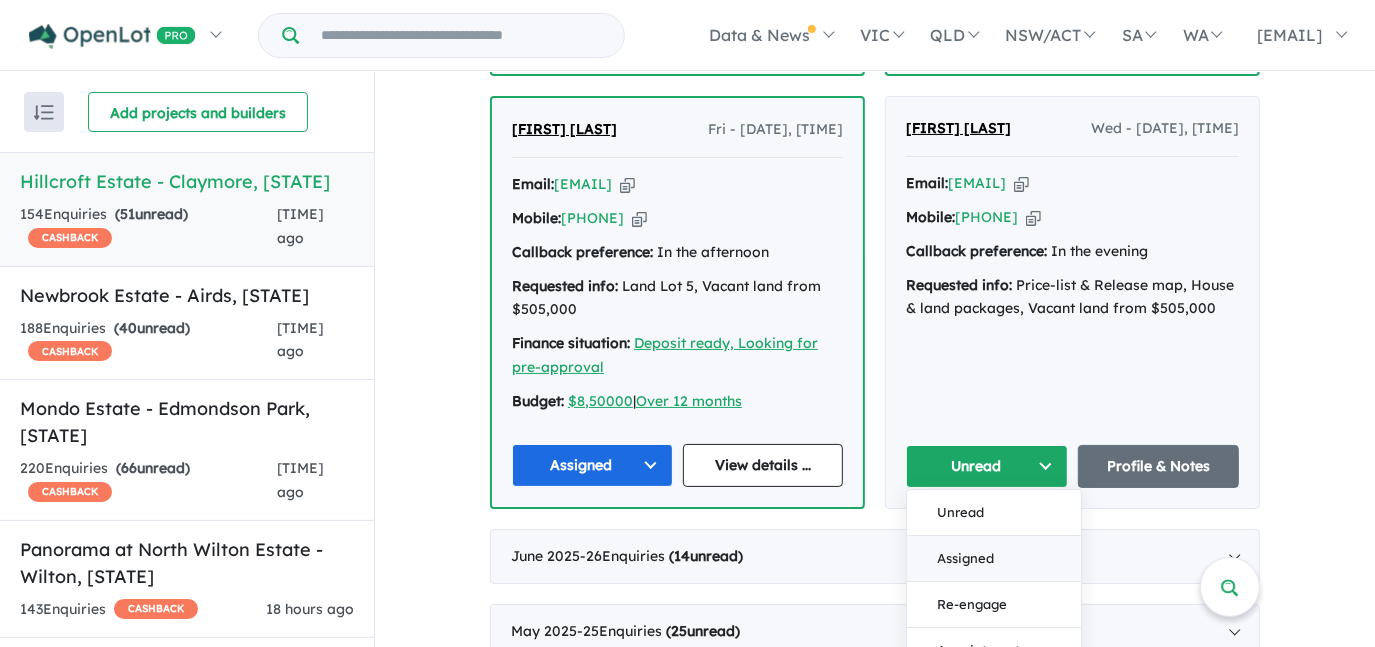 click on "Assigned" at bounding box center [994, 559] 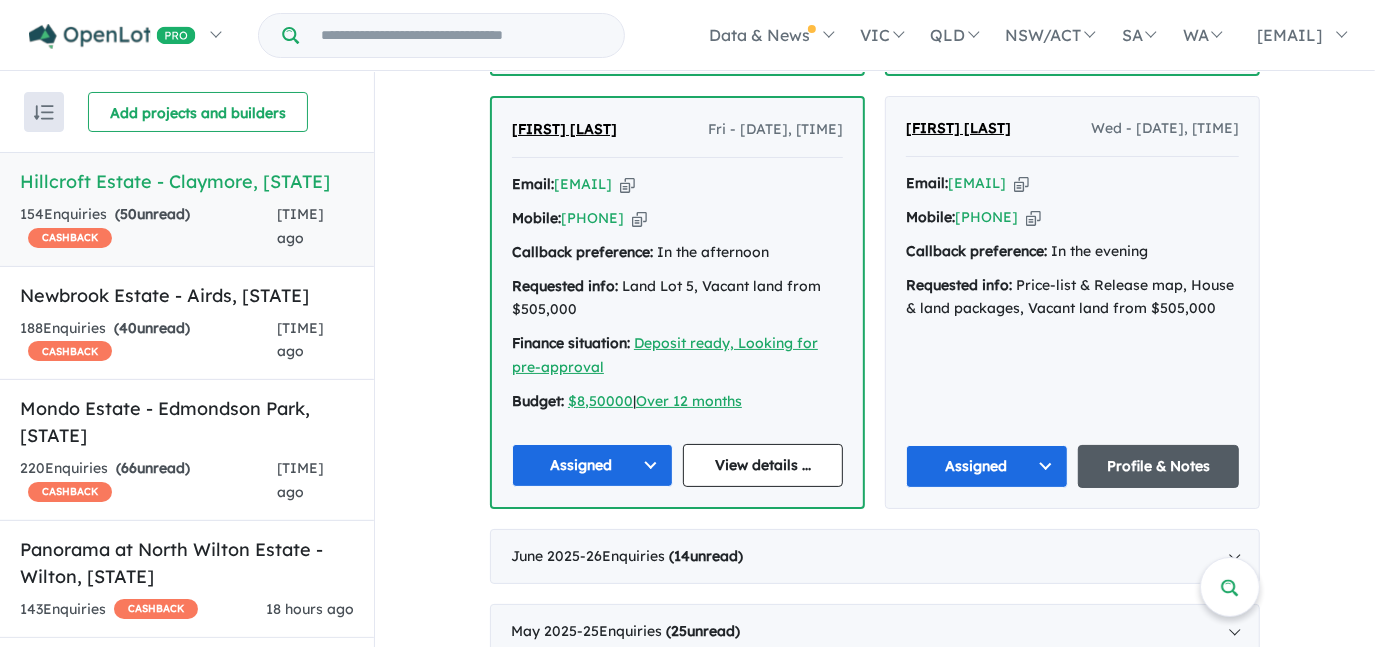 click on "Profile & Notes" at bounding box center (1159, 466) 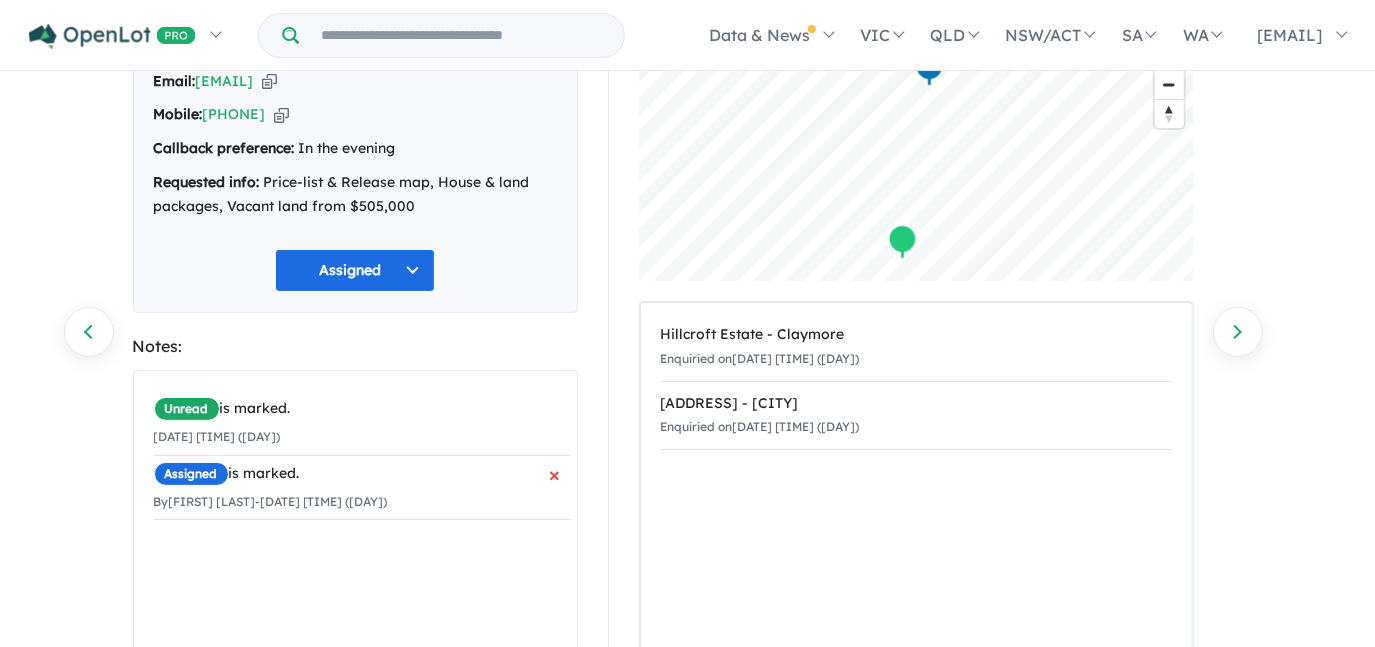 scroll, scrollTop: 272, scrollLeft: 0, axis: vertical 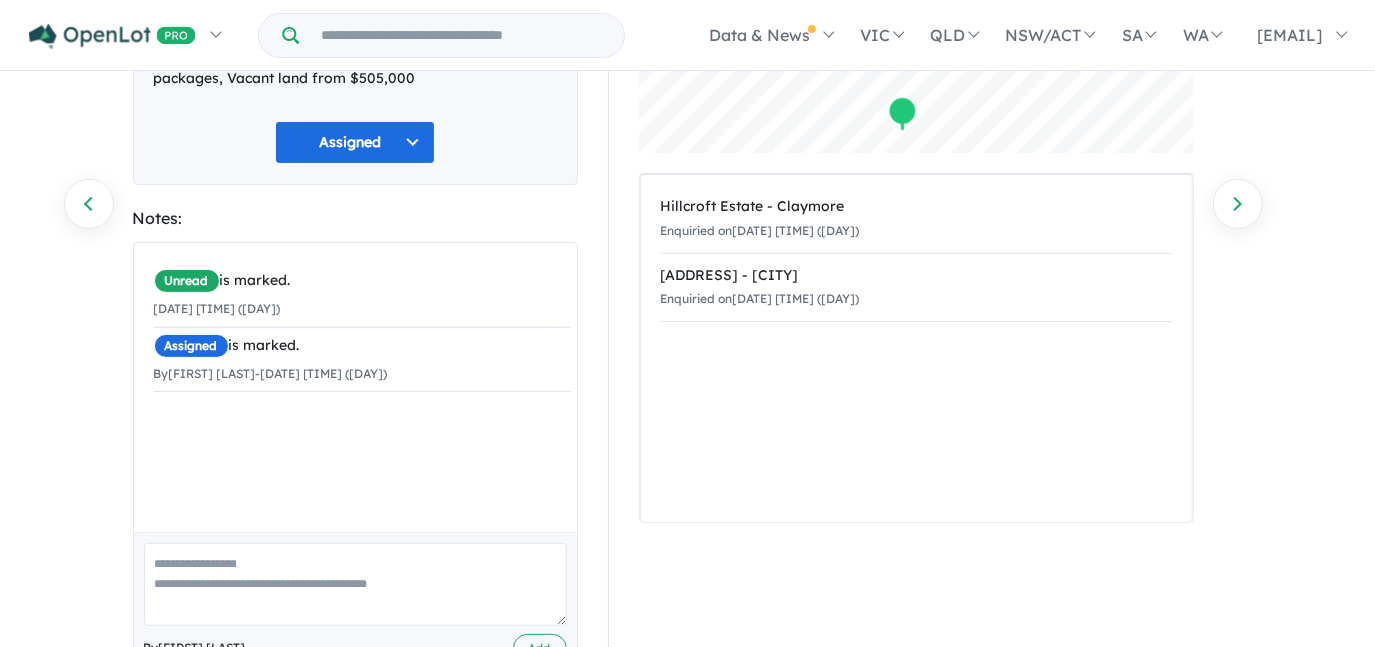 click at bounding box center [355, 584] 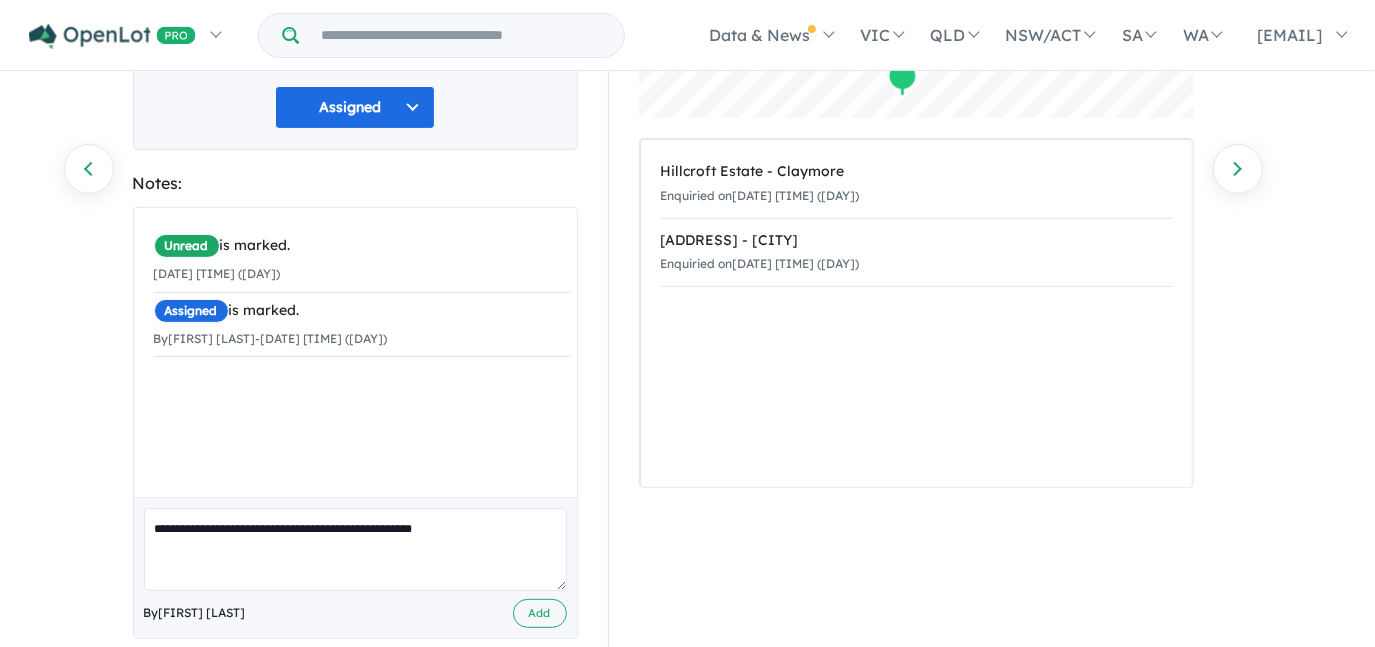 scroll, scrollTop: 336, scrollLeft: 0, axis: vertical 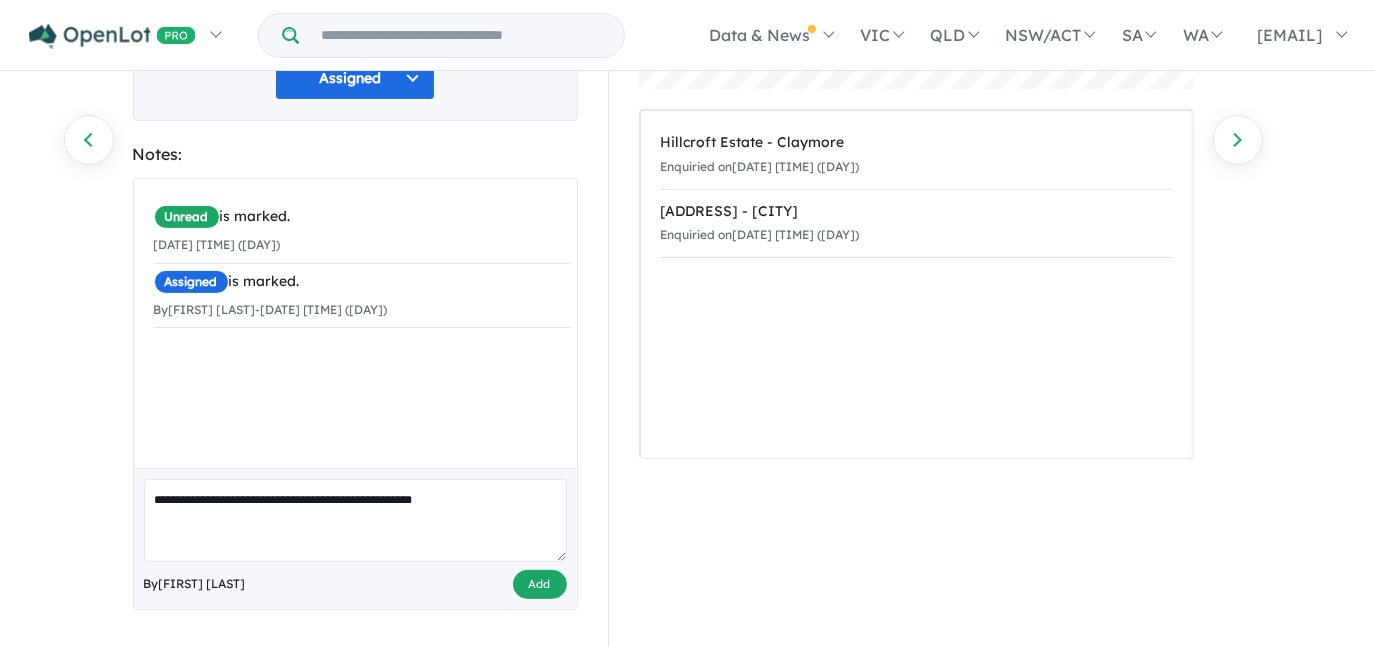 type on "**********" 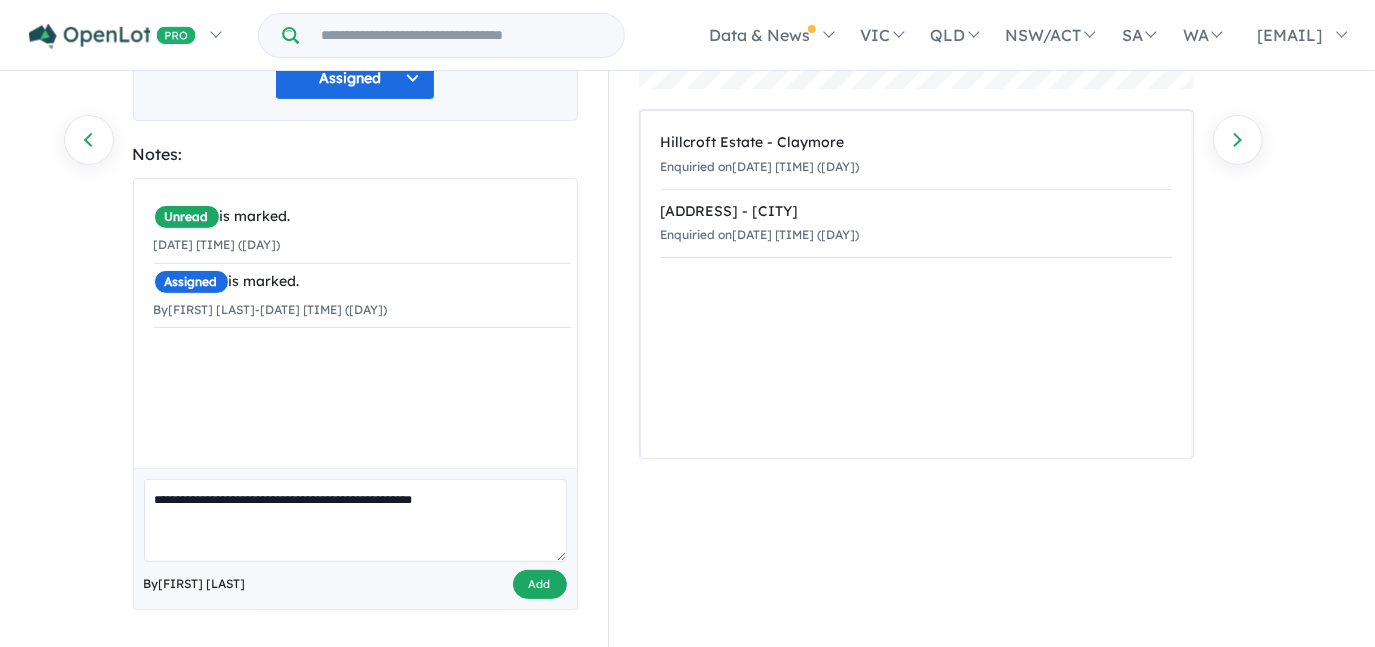 click on "Add" at bounding box center (540, 584) 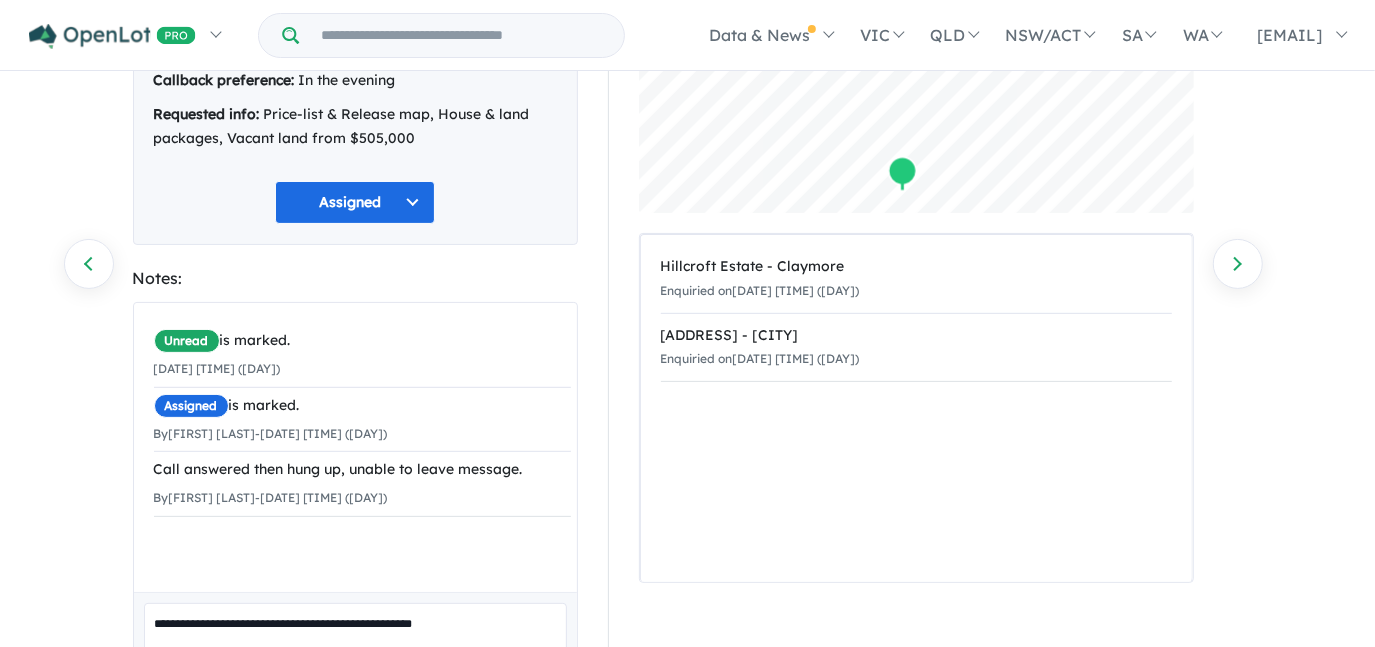 scroll, scrollTop: 0, scrollLeft: 0, axis: both 